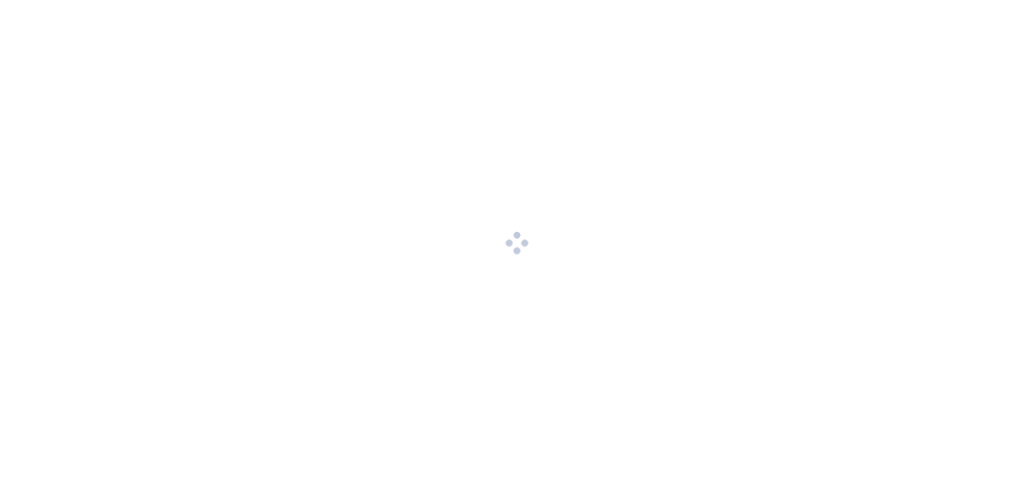 scroll, scrollTop: 0, scrollLeft: 0, axis: both 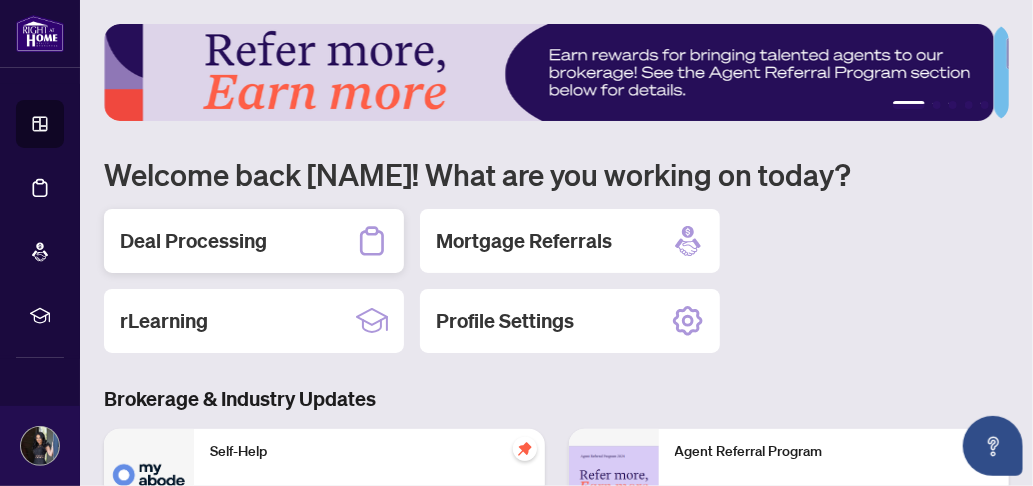 click on "Deal Processing" at bounding box center (193, 241) 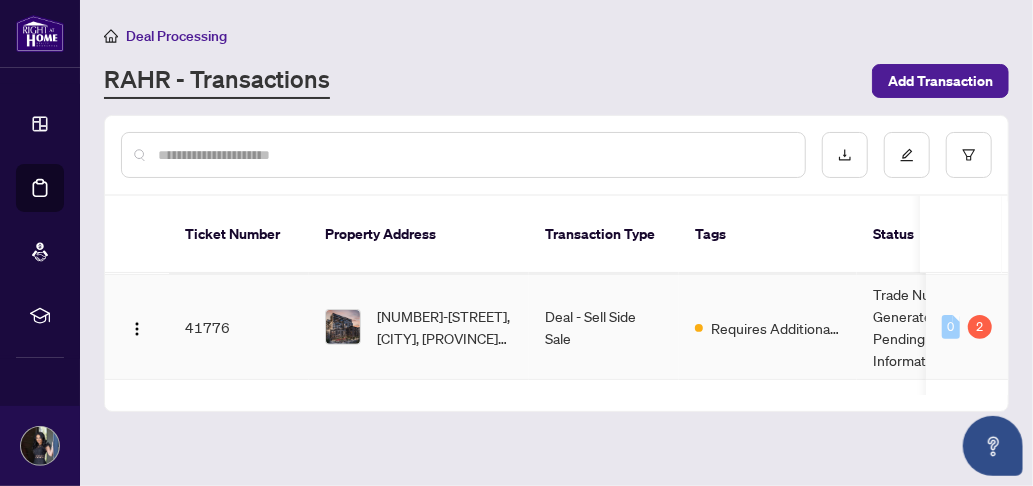 scroll, scrollTop: 332, scrollLeft: 0, axis: vertical 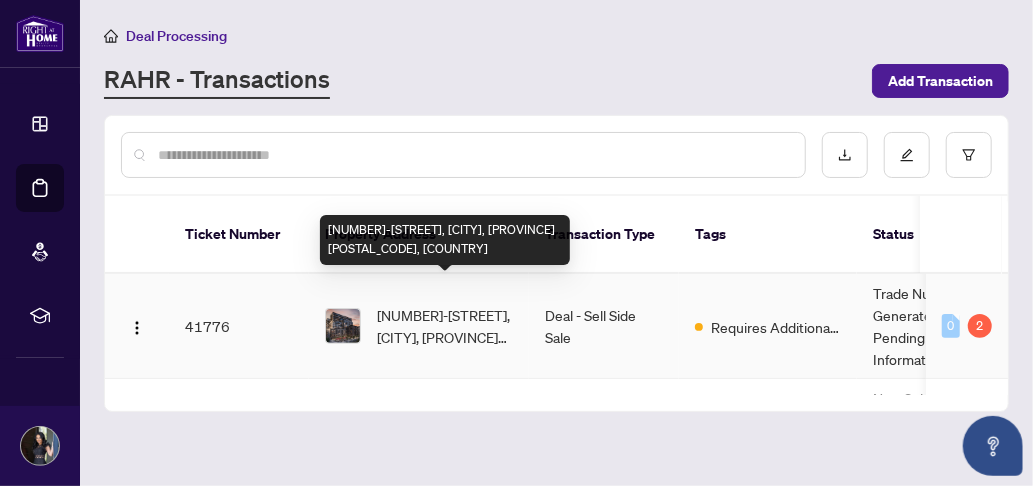 click on "[NUMBER]-[STREET], [CITY], [PROVINCE] [POSTAL_CODE], [COUNTRY]" at bounding box center [445, 326] 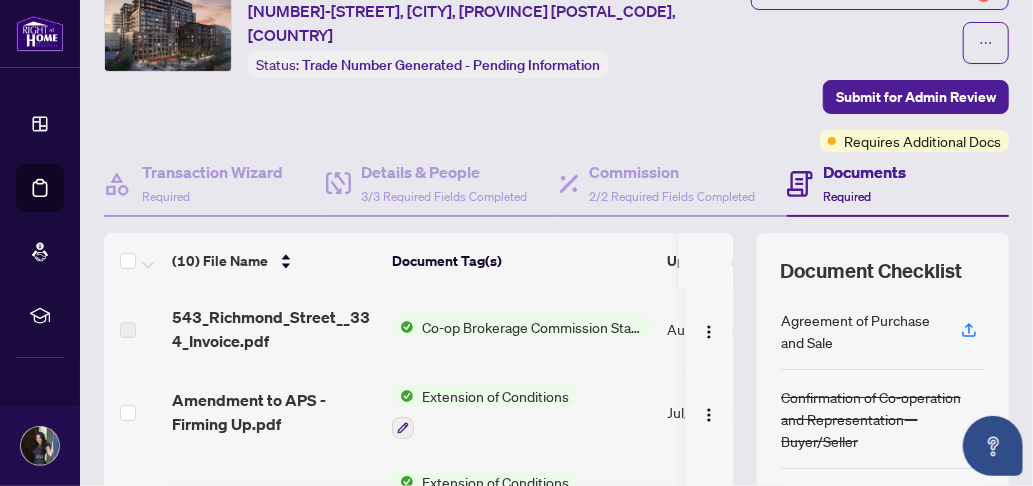 scroll, scrollTop: 88, scrollLeft: 0, axis: vertical 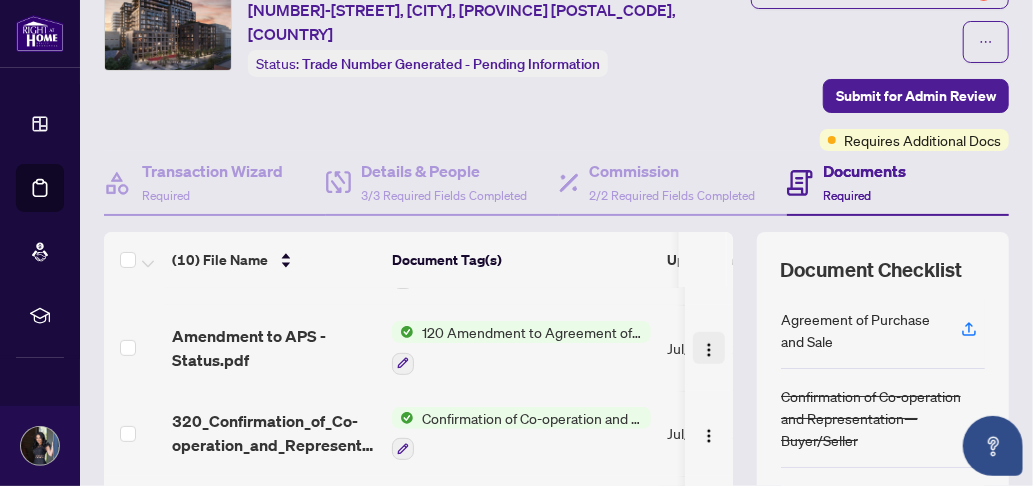 click at bounding box center (709, 350) 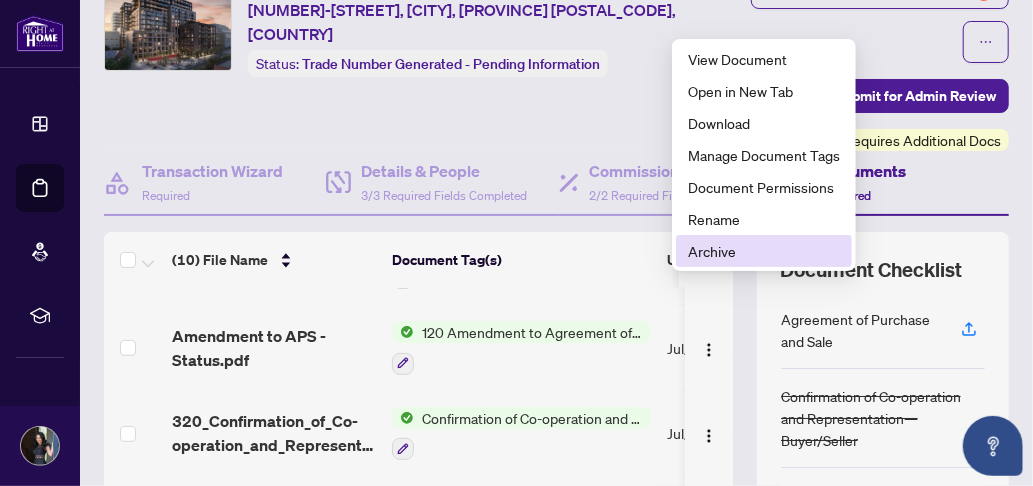 click on "Archive" at bounding box center [764, 251] 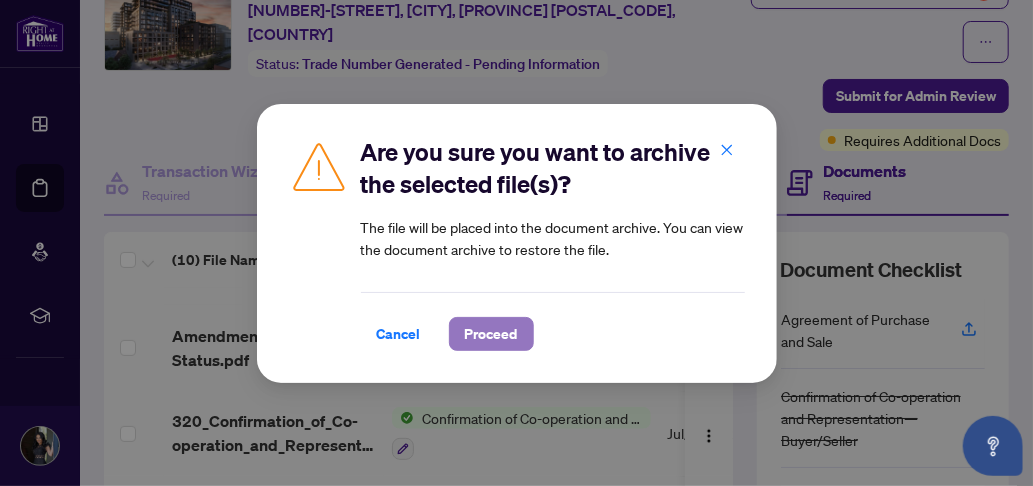 click on "Proceed" at bounding box center [491, 334] 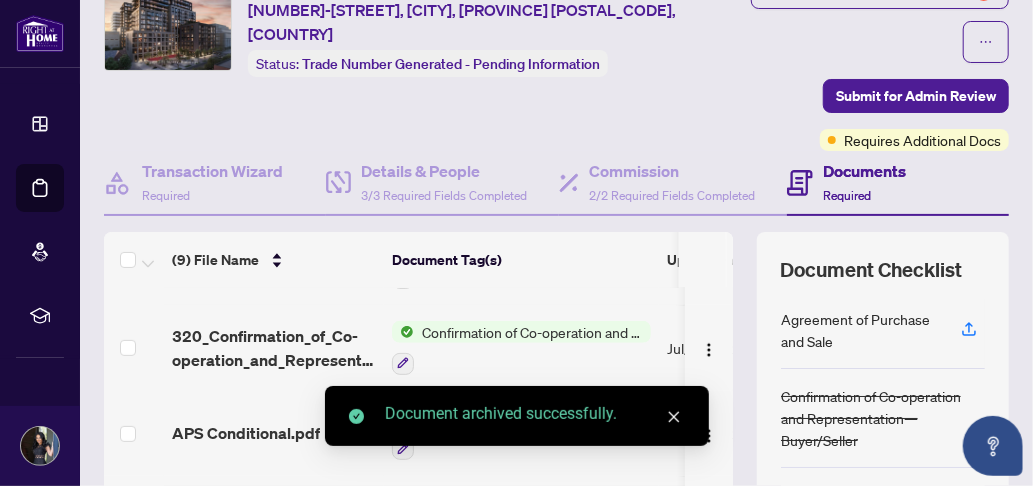 scroll, scrollTop: 464, scrollLeft: 0, axis: vertical 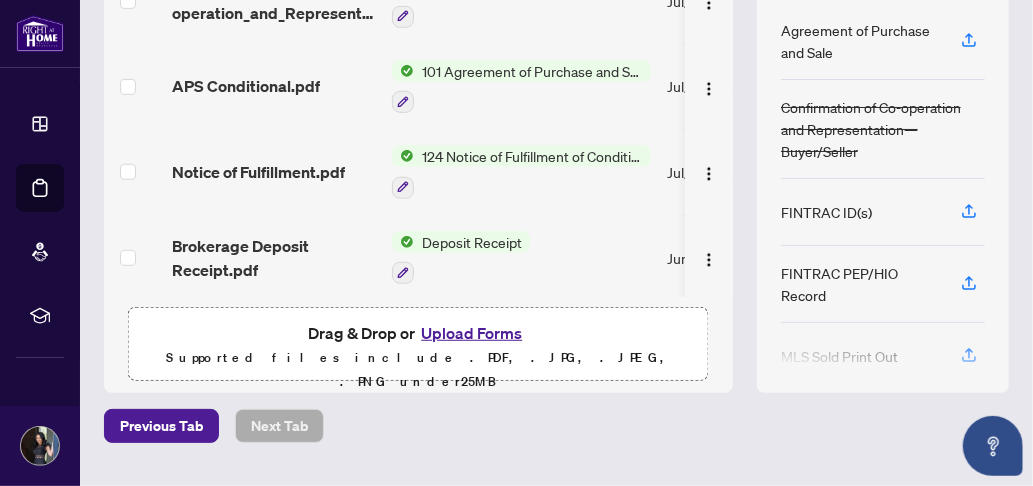 click on "Upload Forms" at bounding box center [471, 333] 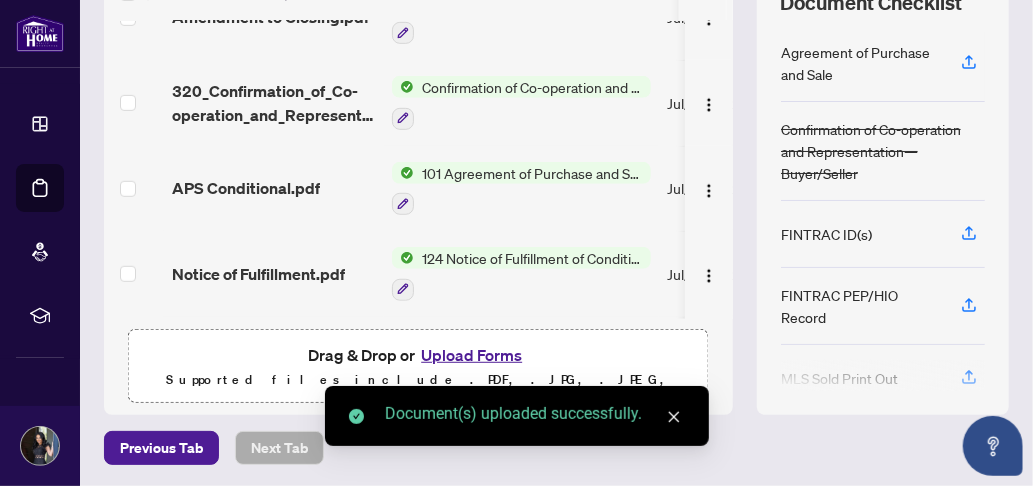 scroll, scrollTop: 354, scrollLeft: 0, axis: vertical 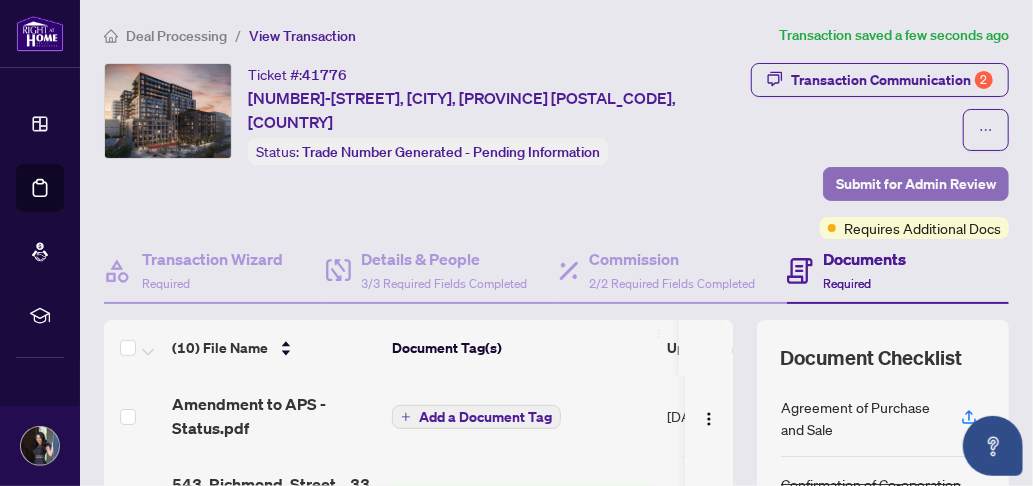 click on "Submit for Admin Review" at bounding box center (916, 184) 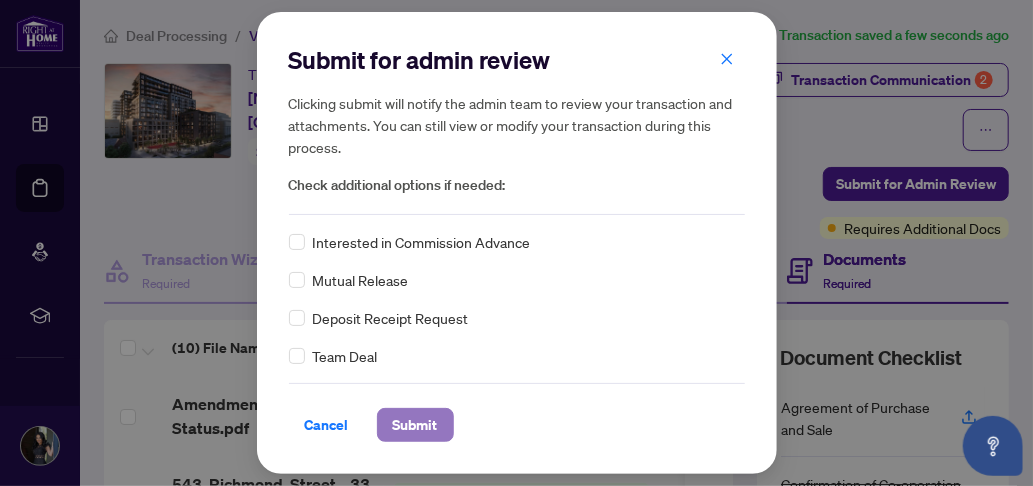click on "Submit" at bounding box center (415, 425) 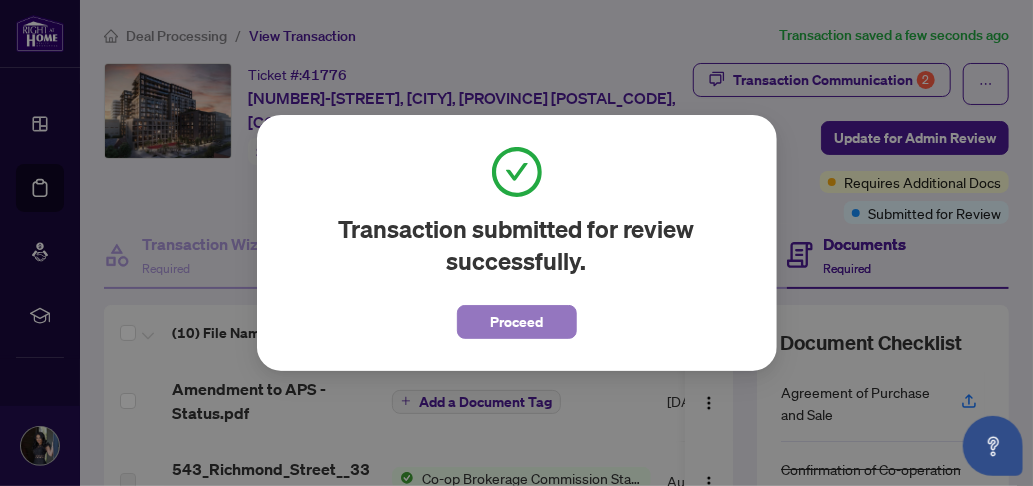 click on "Proceed" at bounding box center [516, 322] 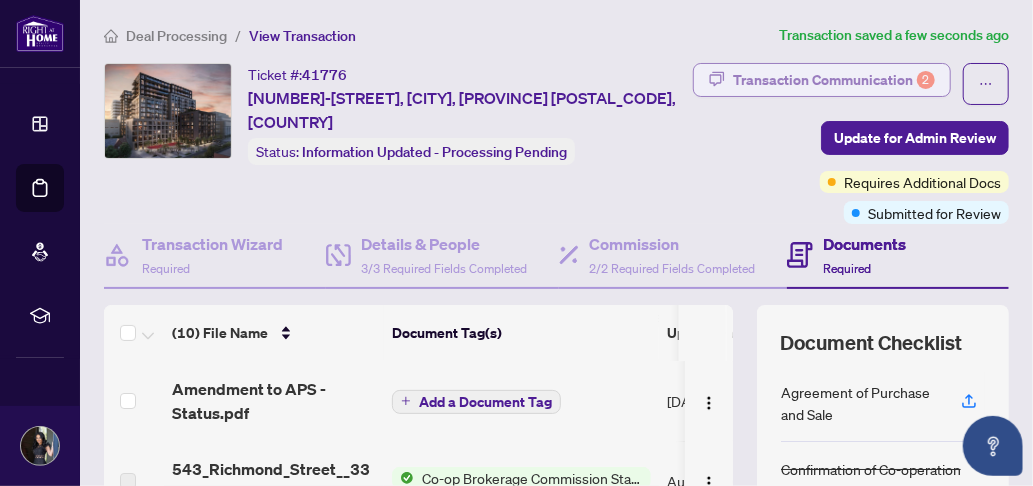 click on "Transaction Communication 2" at bounding box center (834, 80) 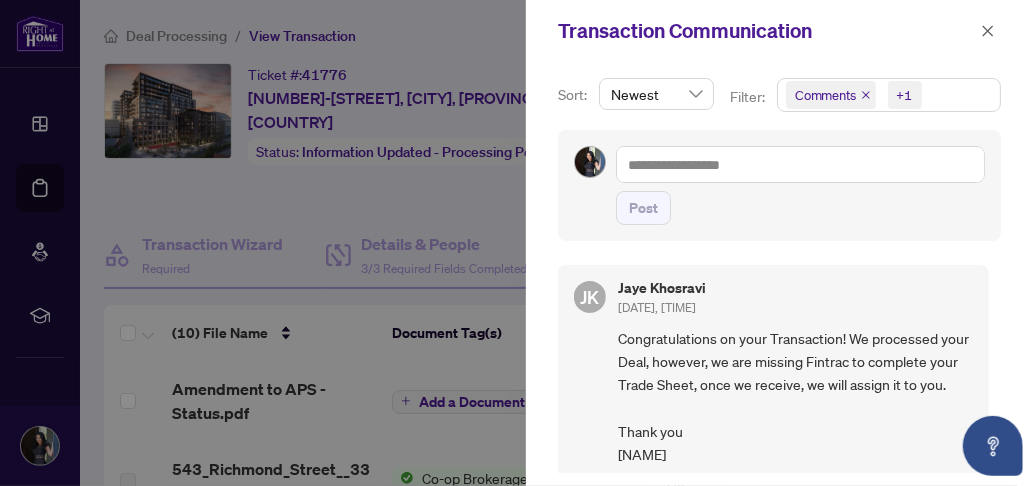 scroll, scrollTop: 0, scrollLeft: 0, axis: both 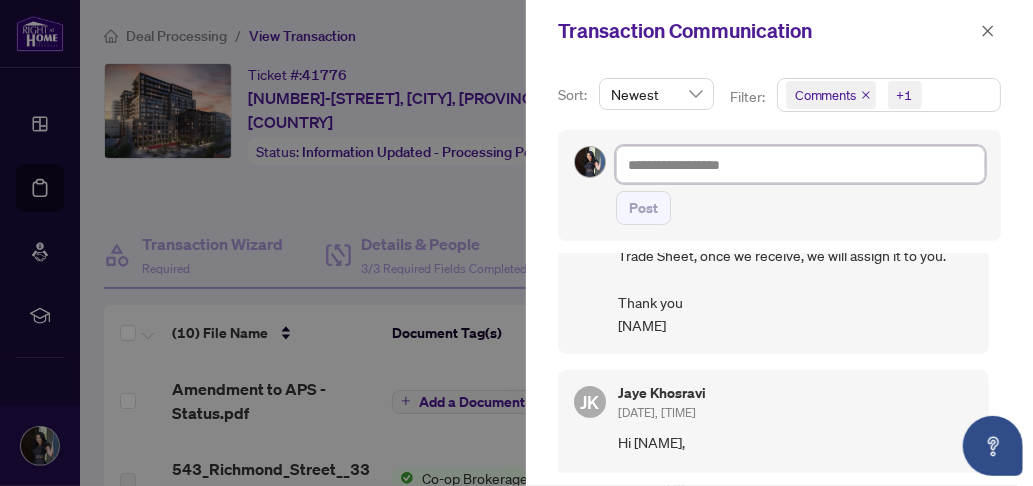 click at bounding box center [800, 164] 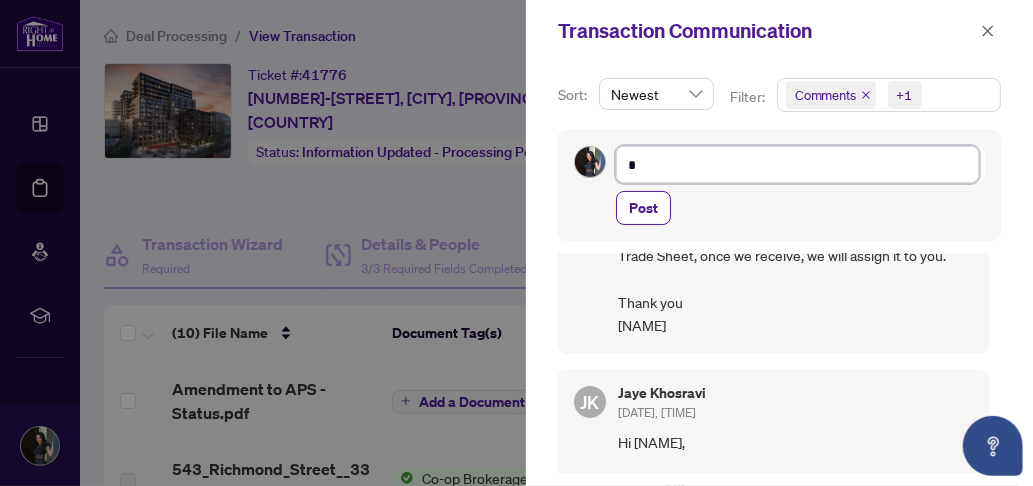 type on "**" 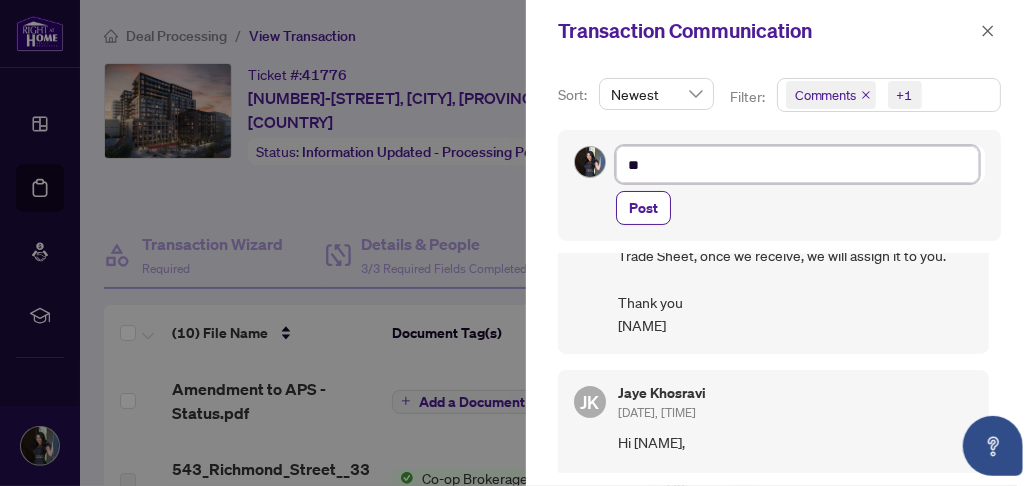 type on "**" 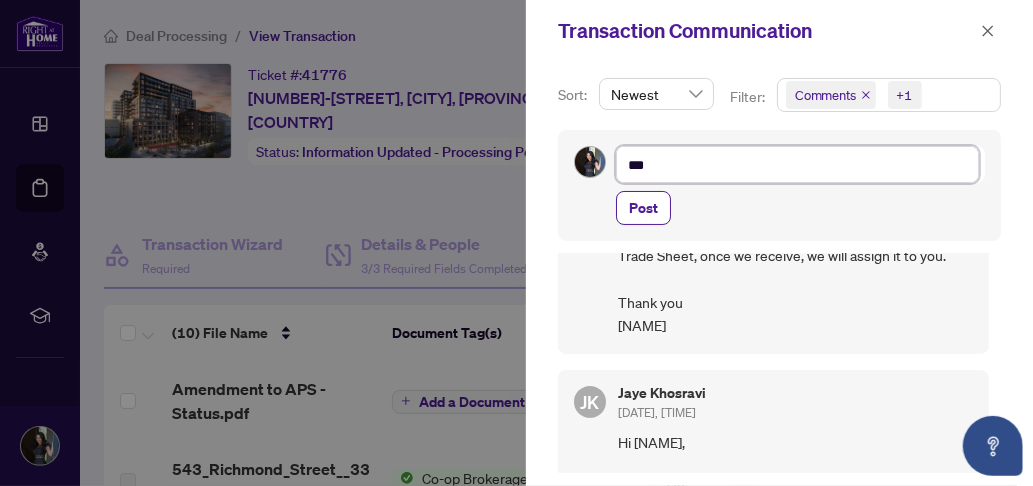 type on "**" 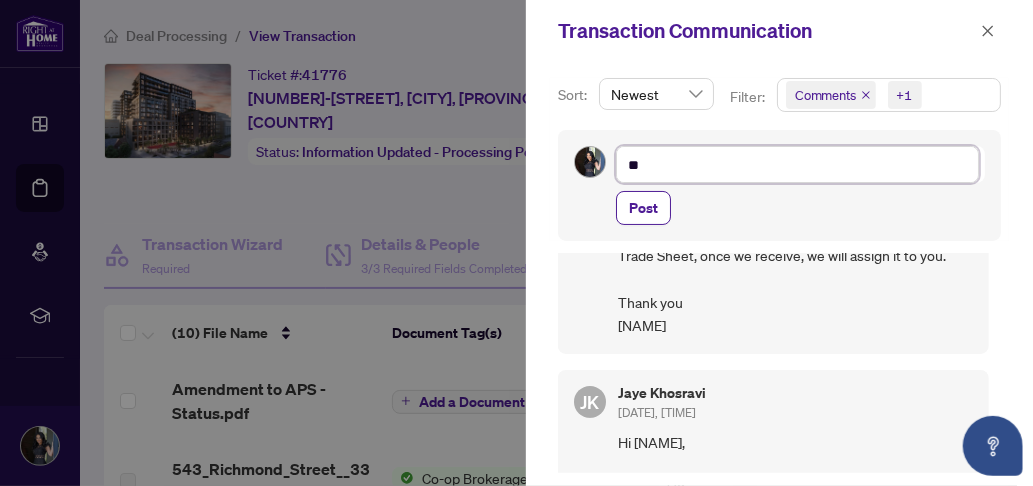 type on "*" 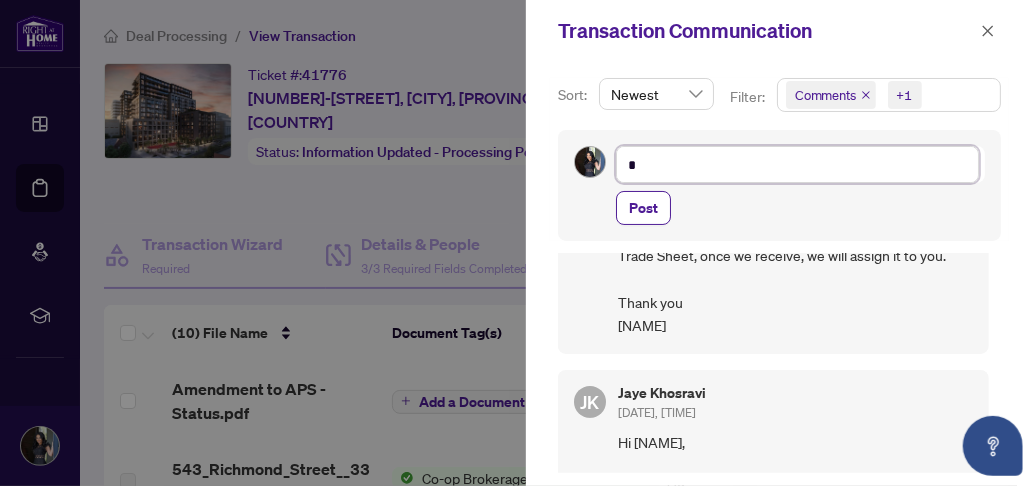 type 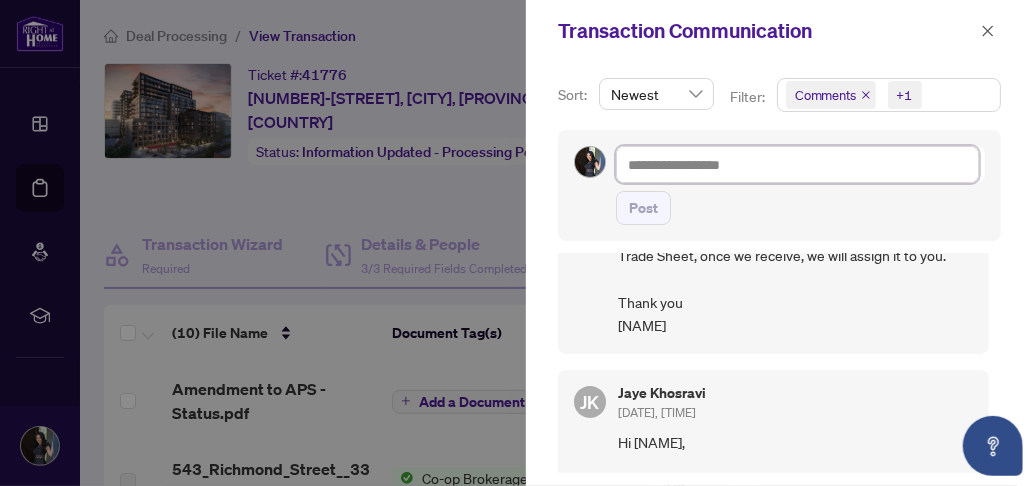type on "*" 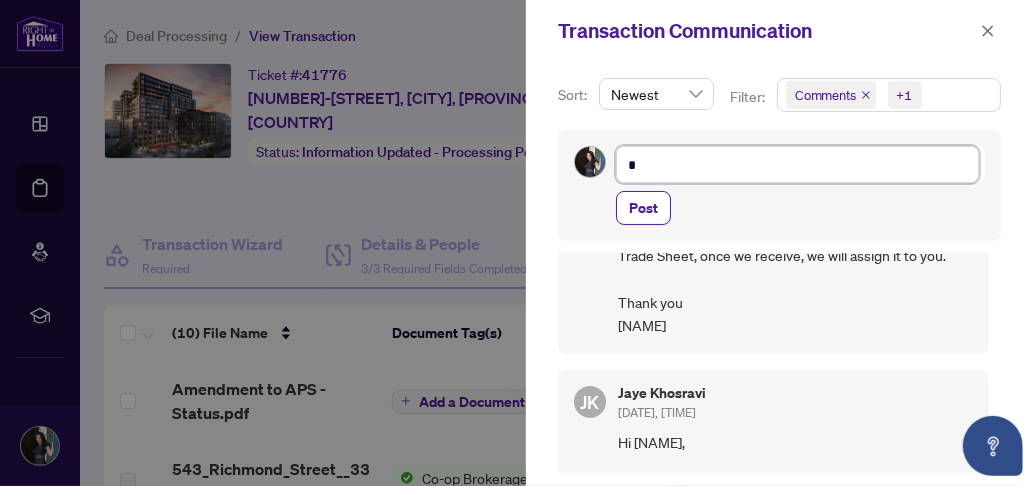type on "**" 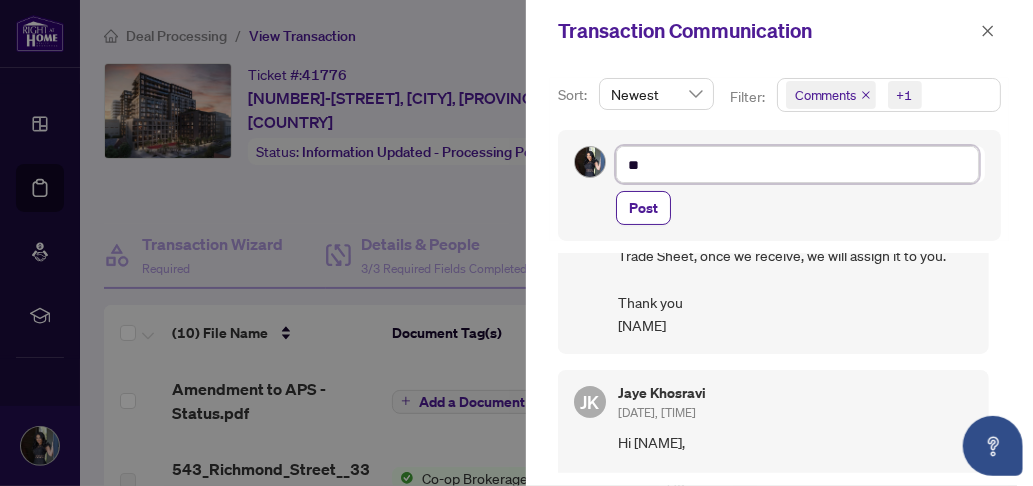 type on "**" 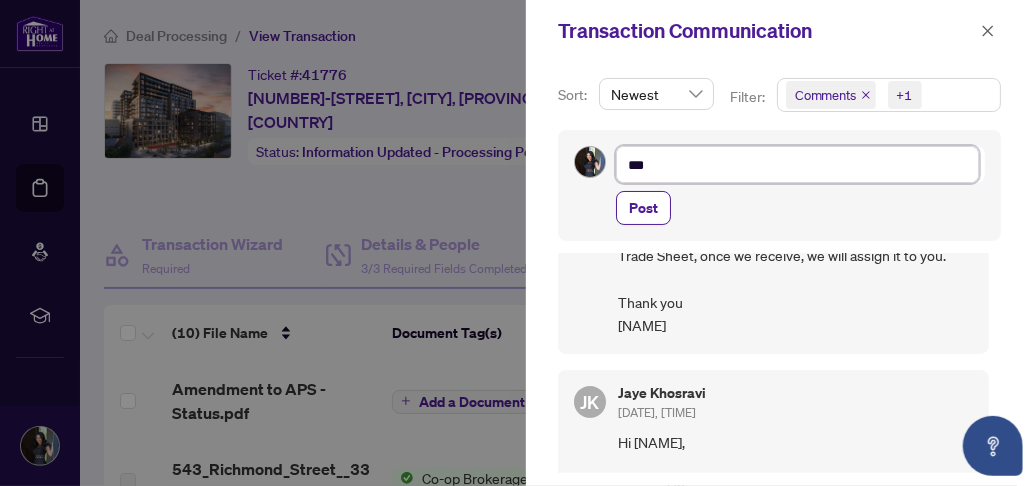 type on "**" 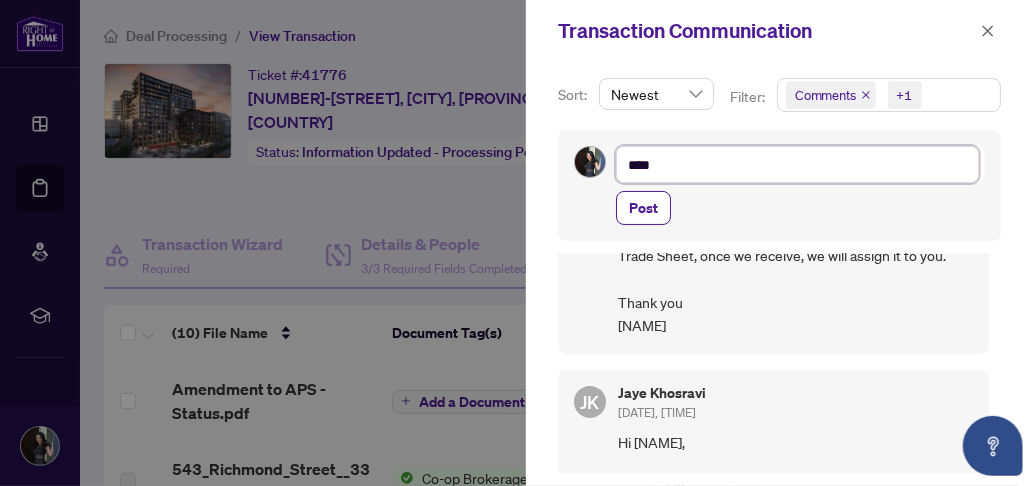 type on "*****" 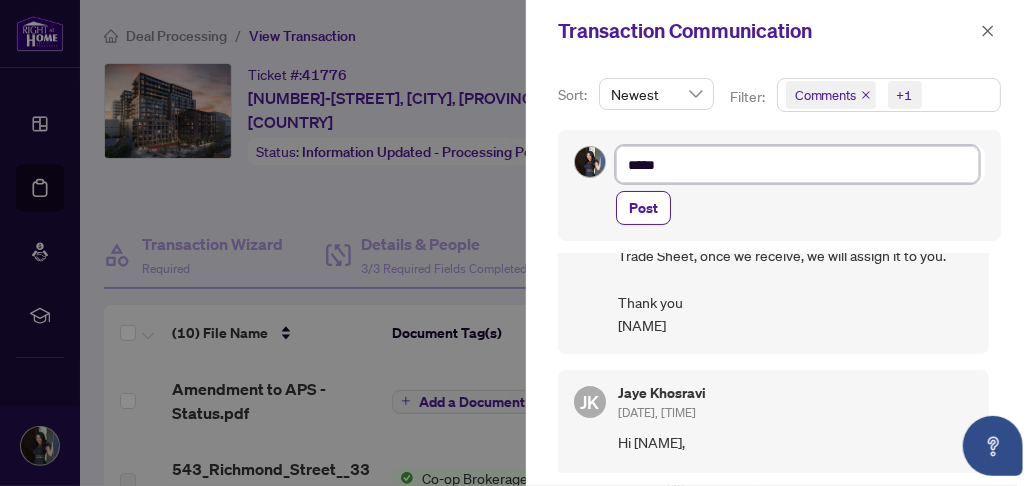 type on "******" 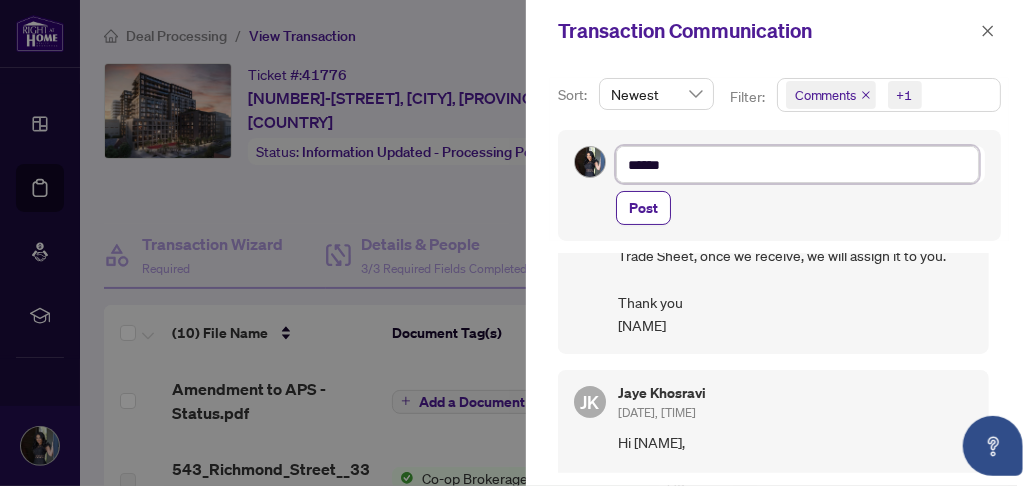 type on "*******" 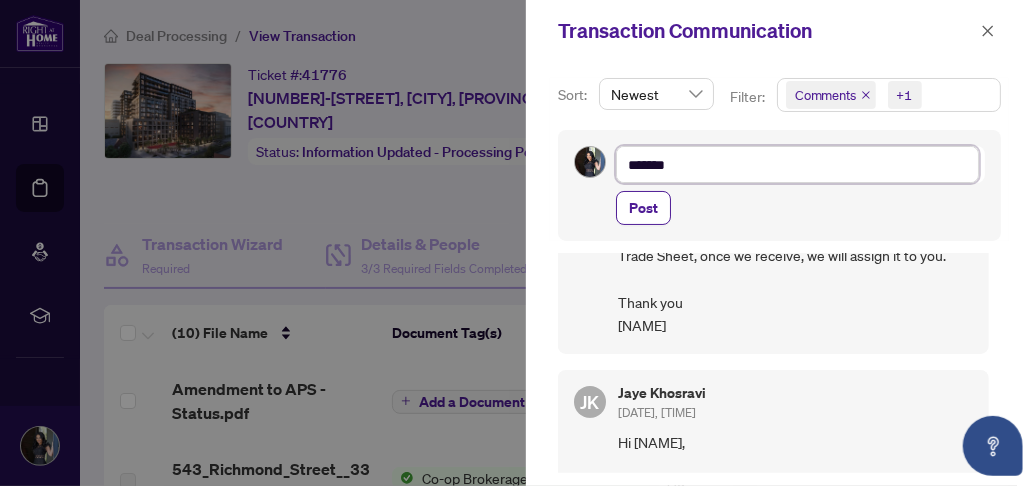 type on "********" 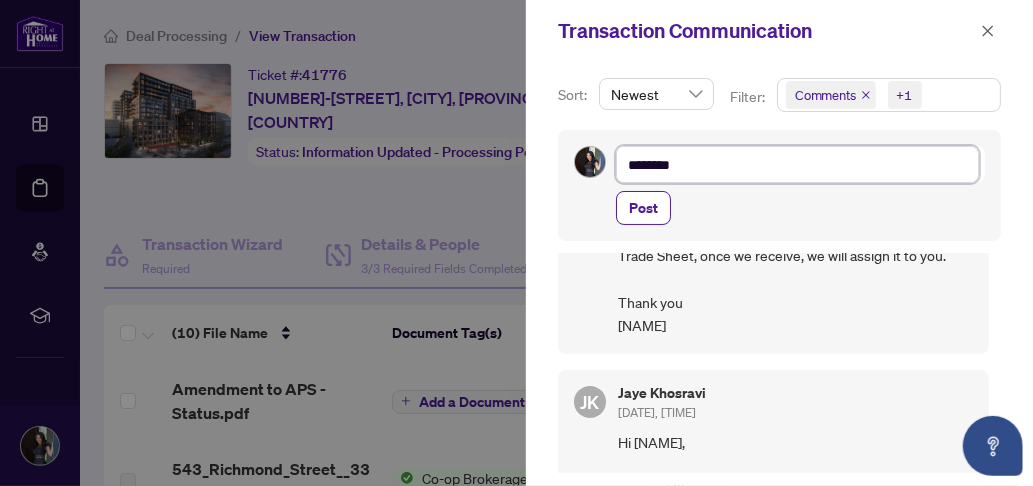type on "********" 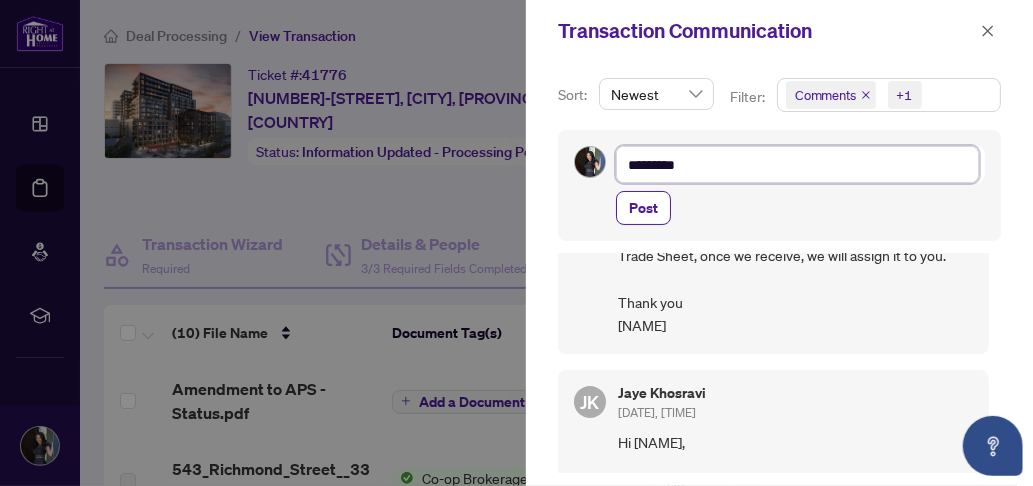 type on "**********" 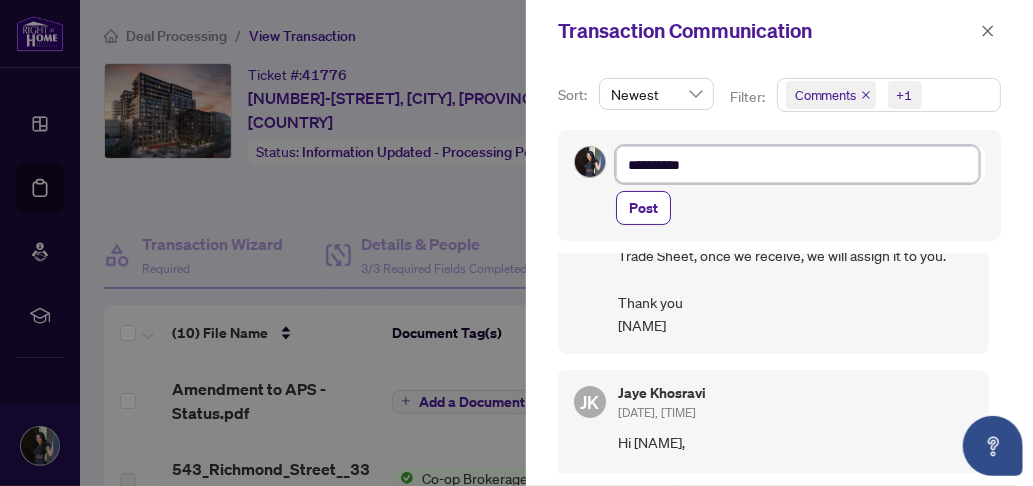 type on "**********" 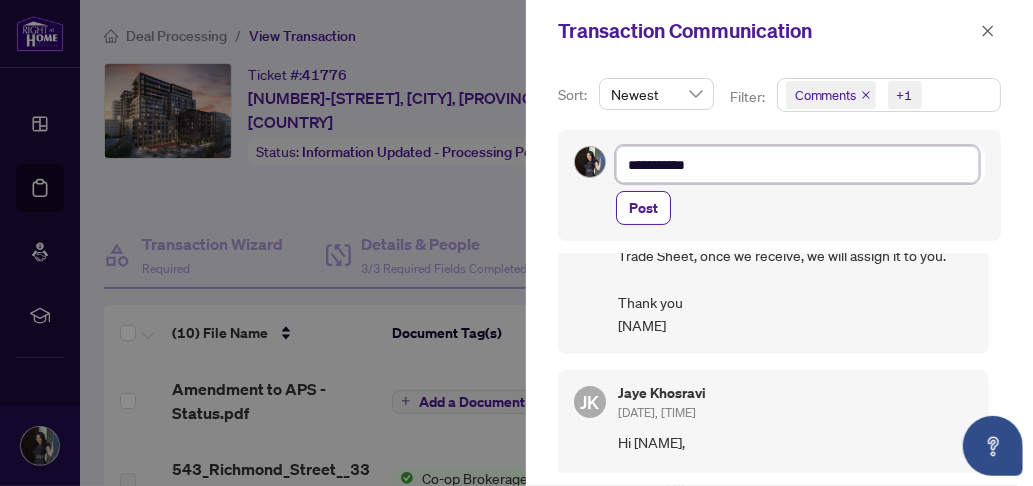 type on "**********" 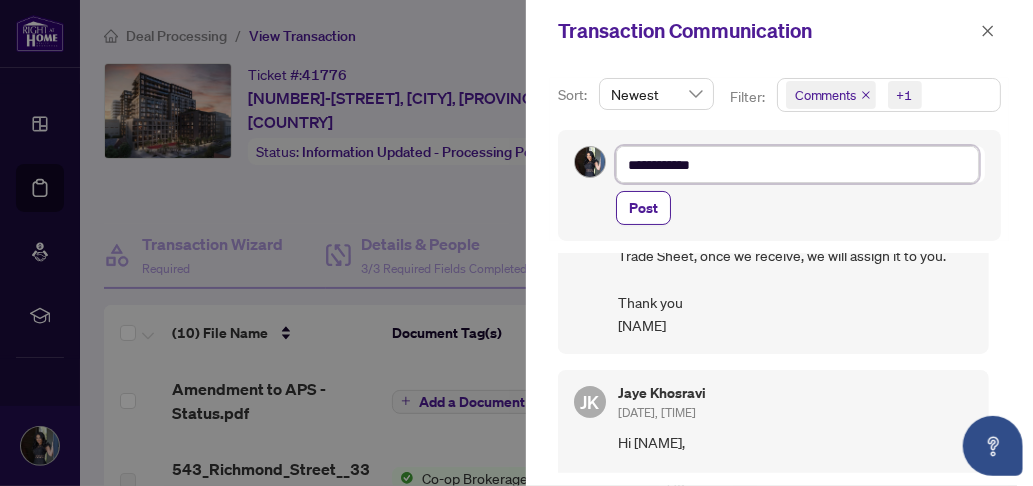 type on "**********" 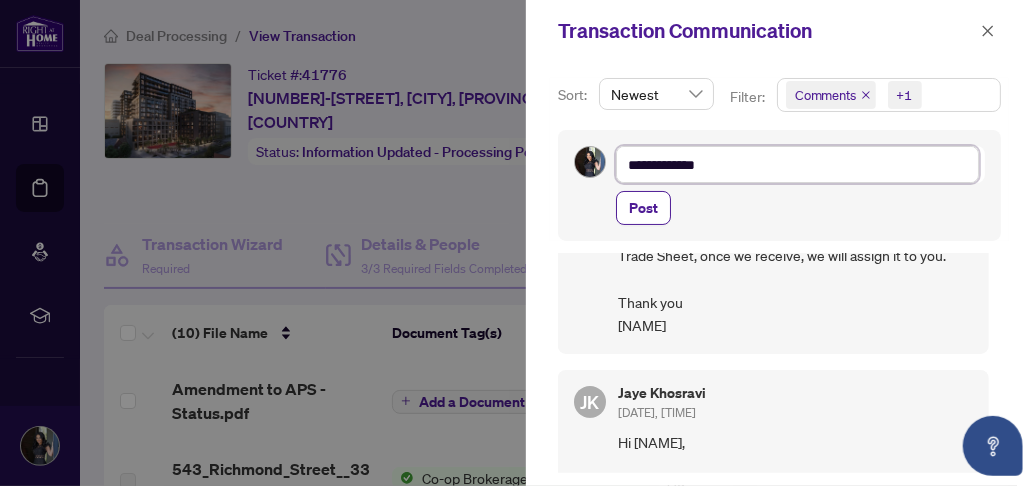 type on "**********" 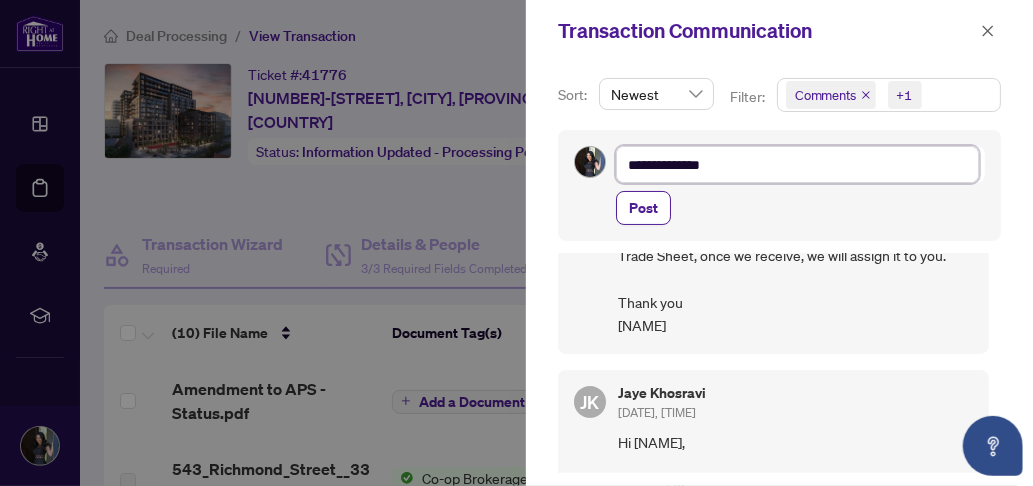 type on "**********" 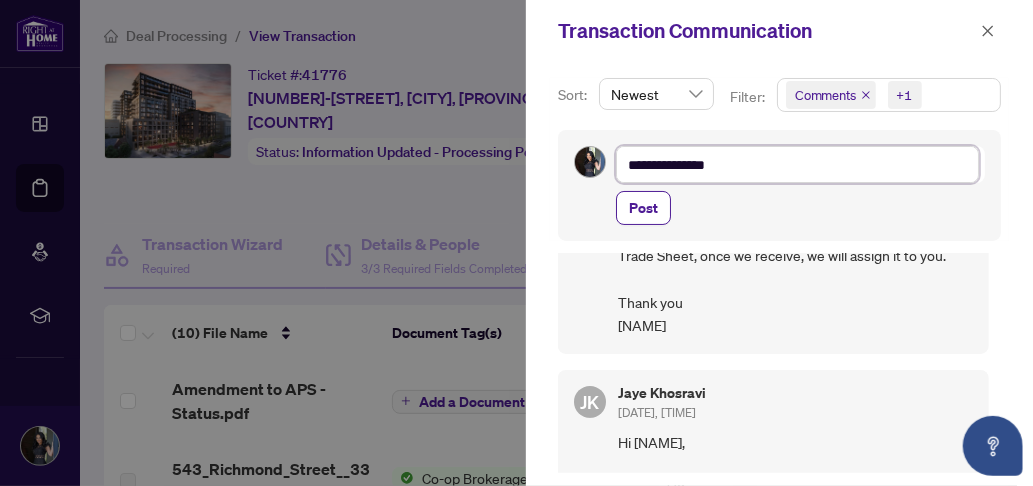 type on "**********" 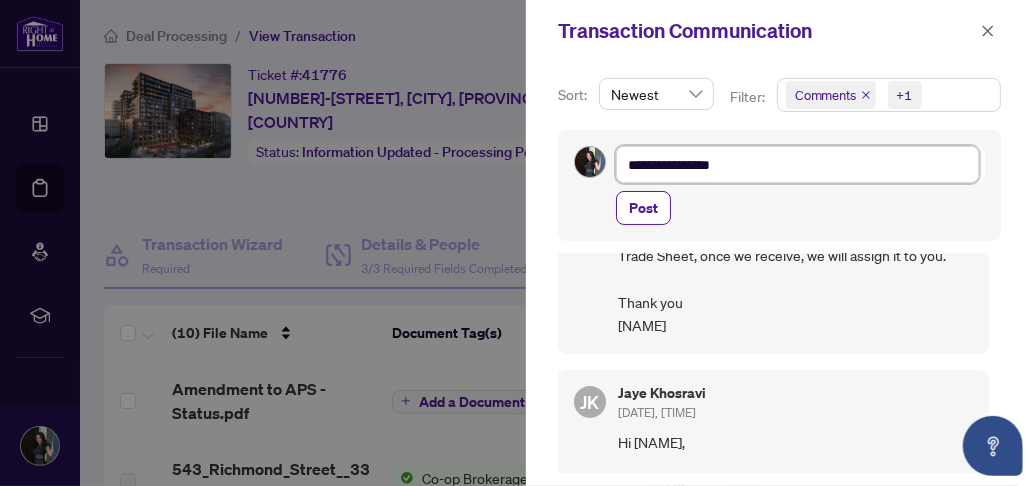 type on "**********" 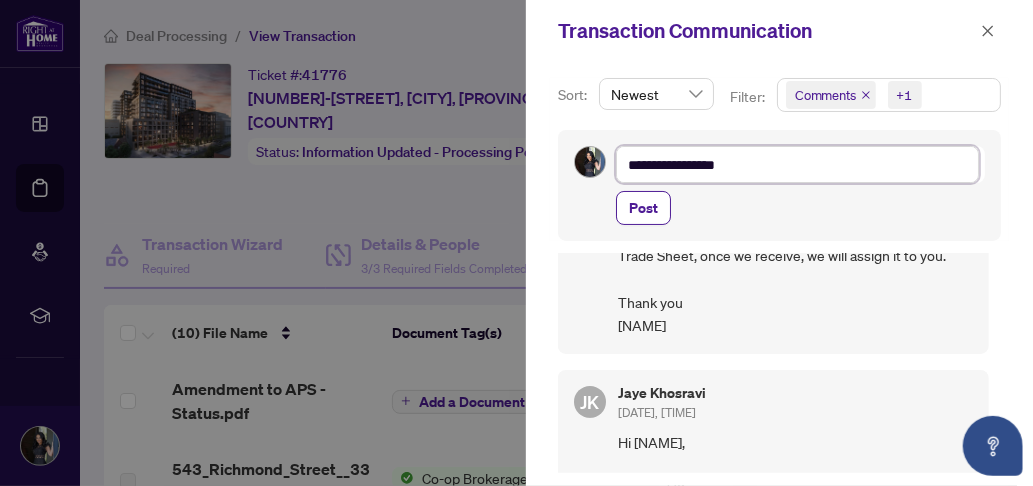 type on "**********" 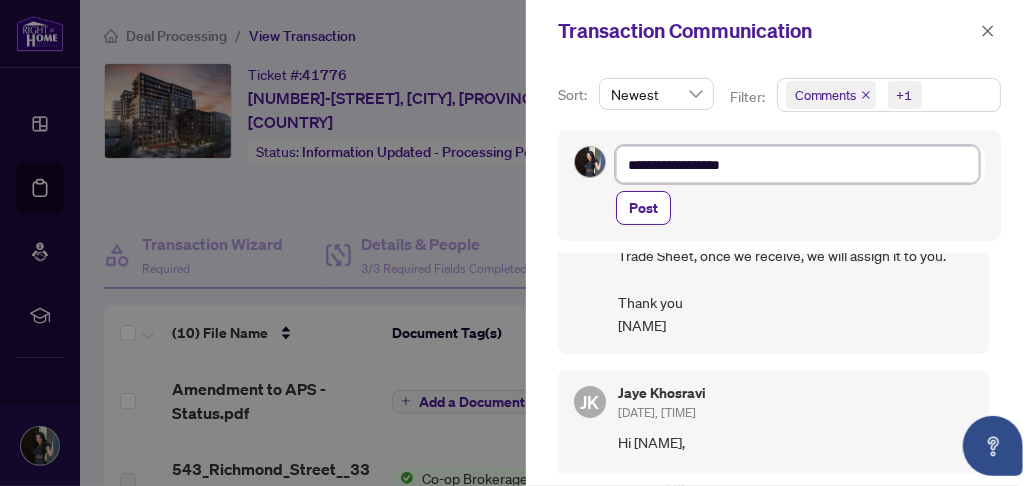 type on "**********" 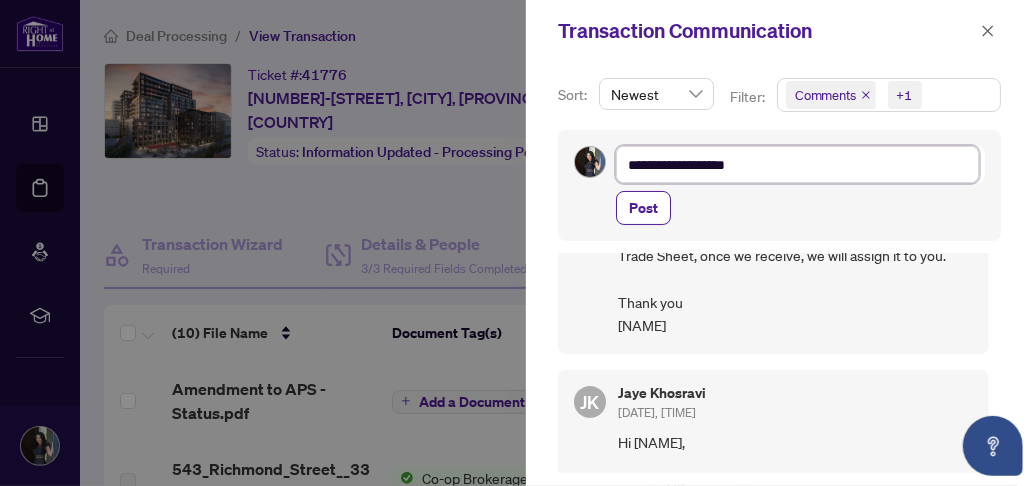 type on "**********" 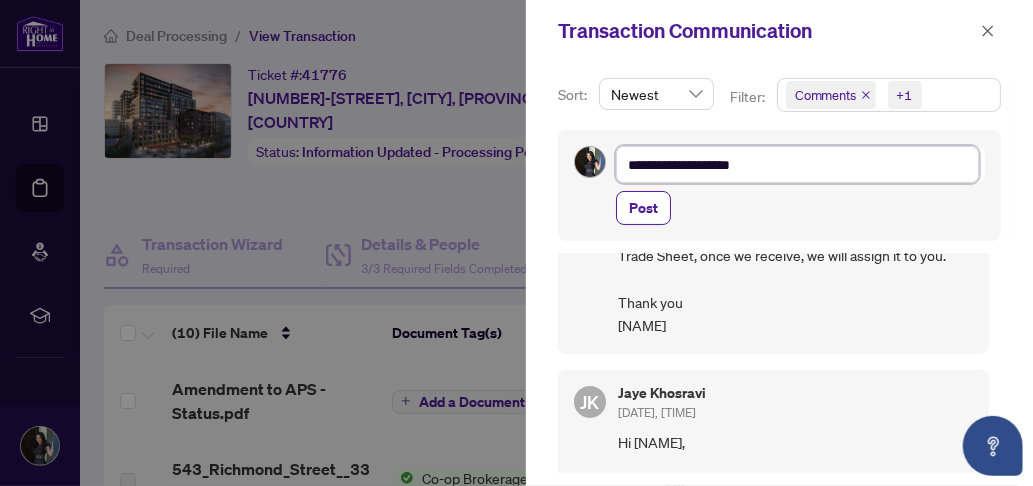 type on "**********" 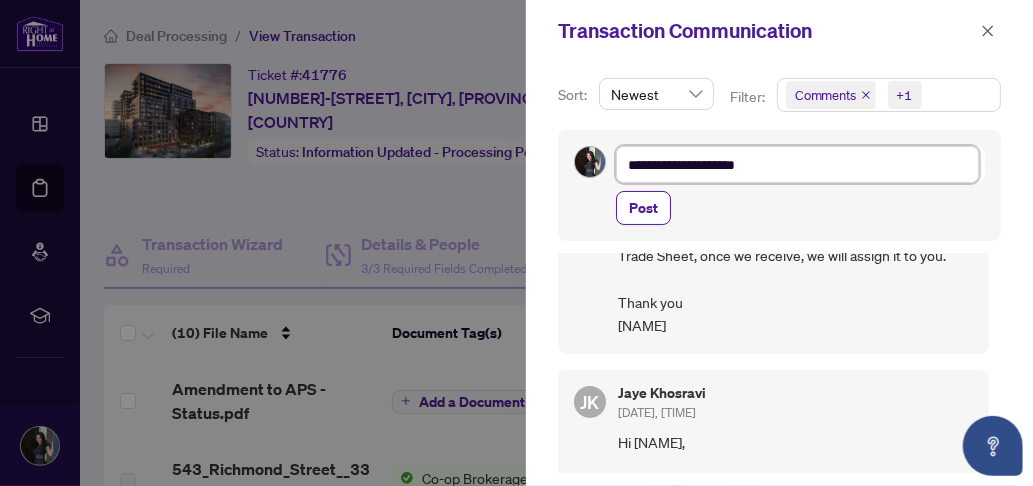 type on "**********" 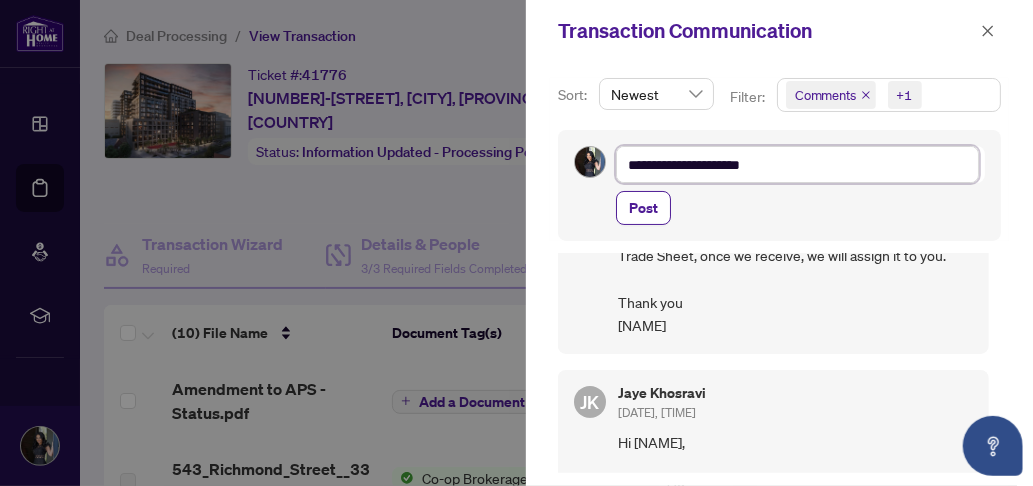 type on "**********" 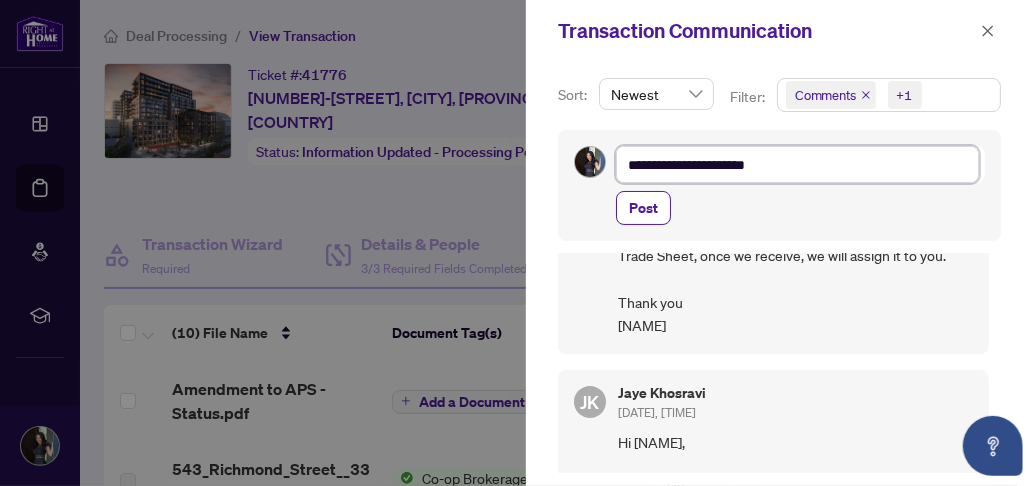 type on "**********" 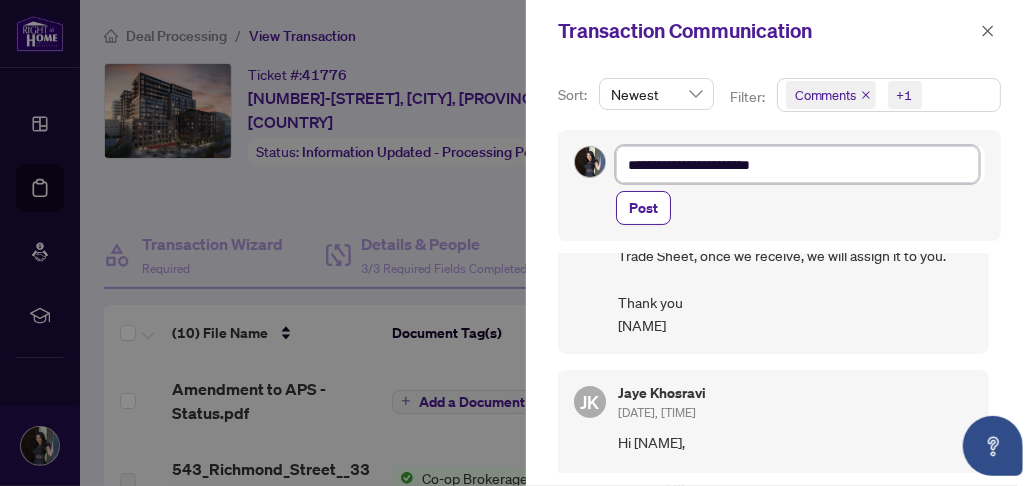 type on "**********" 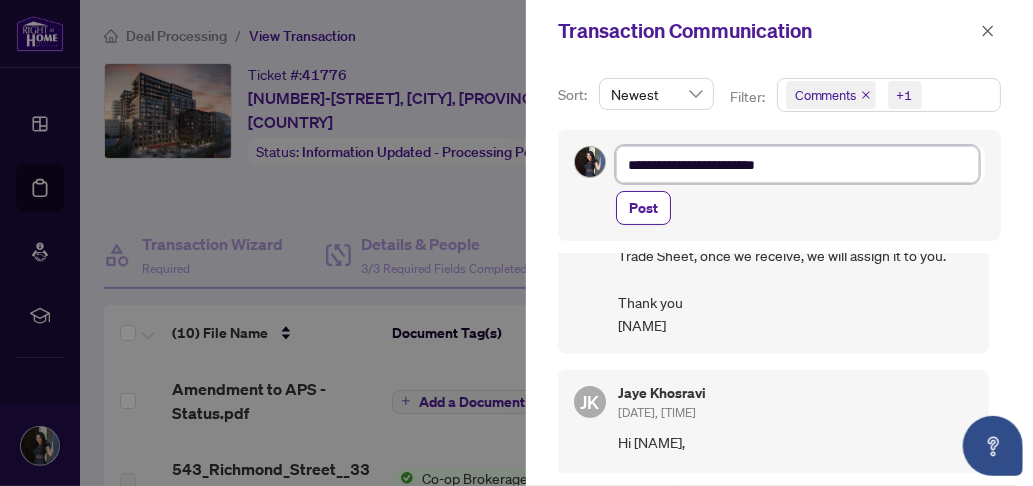 type on "**********" 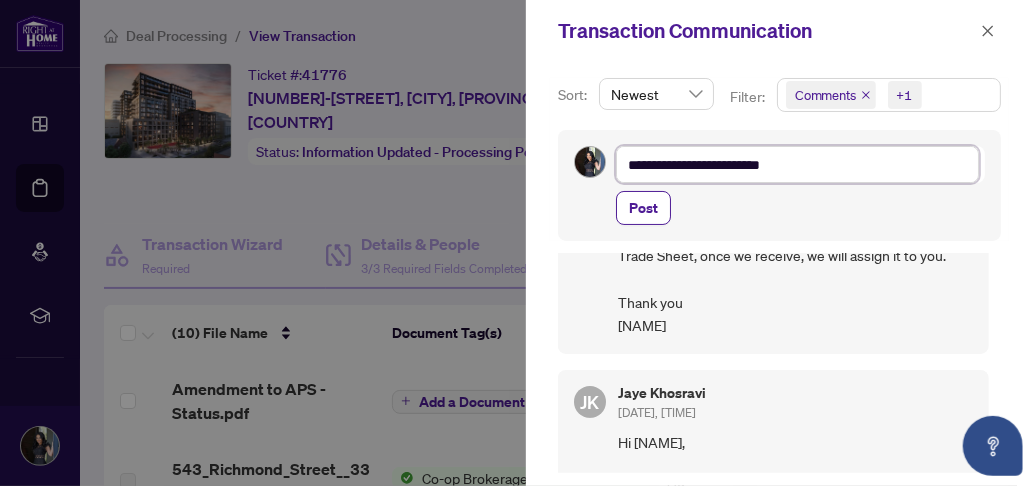 type on "**********" 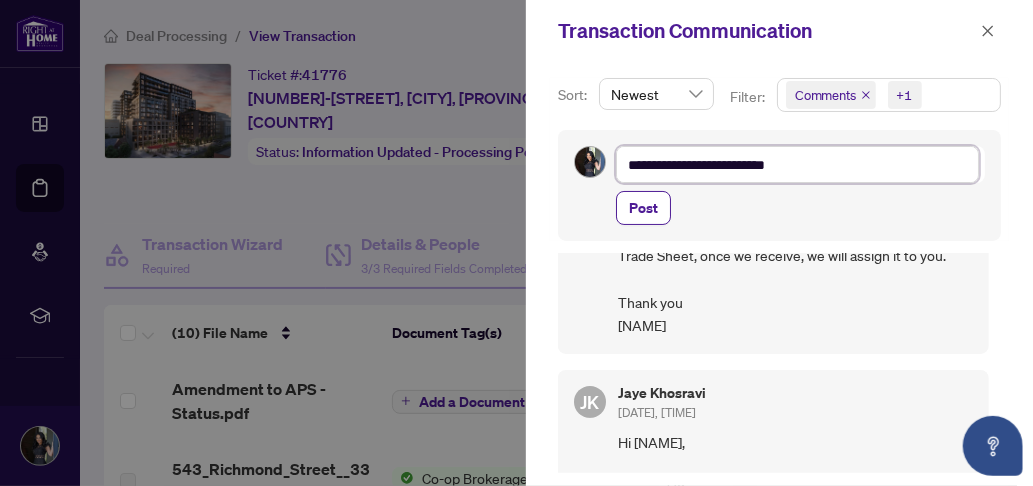type on "**********" 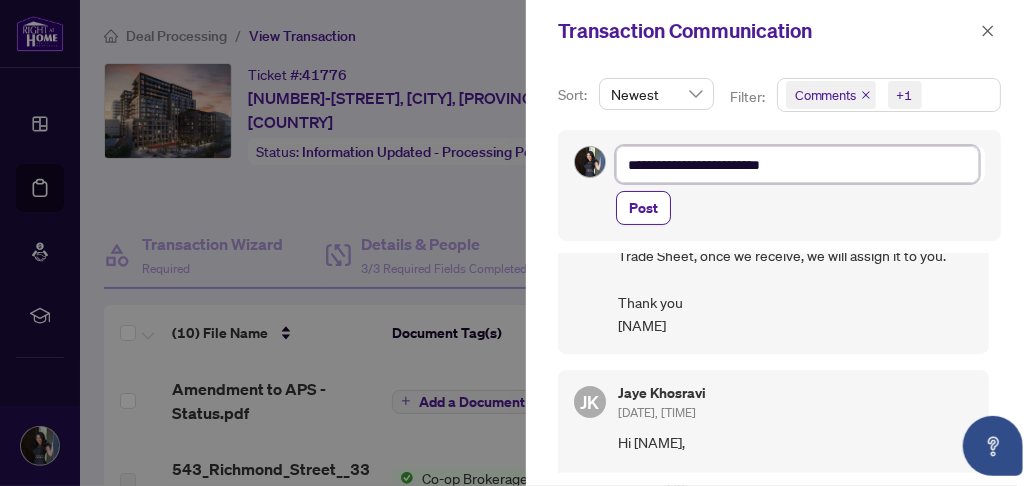 type on "**********" 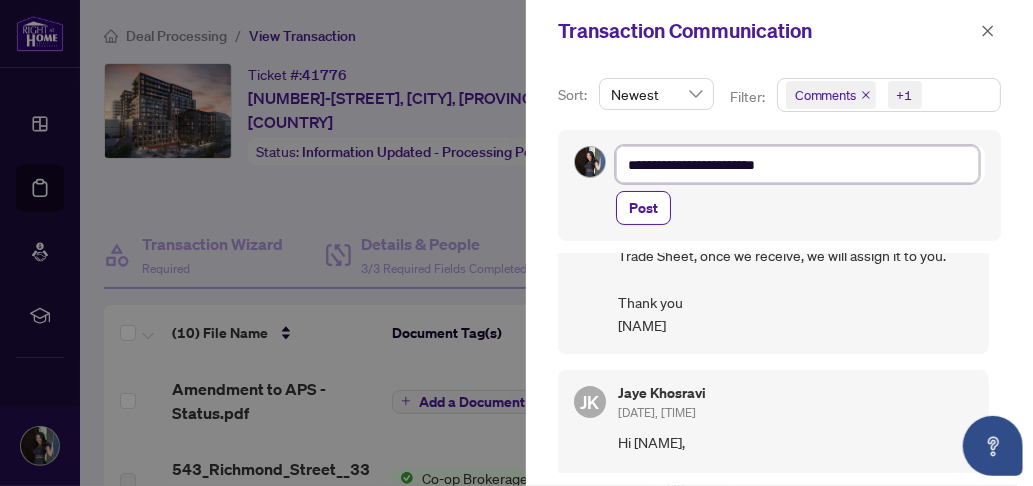 type on "**********" 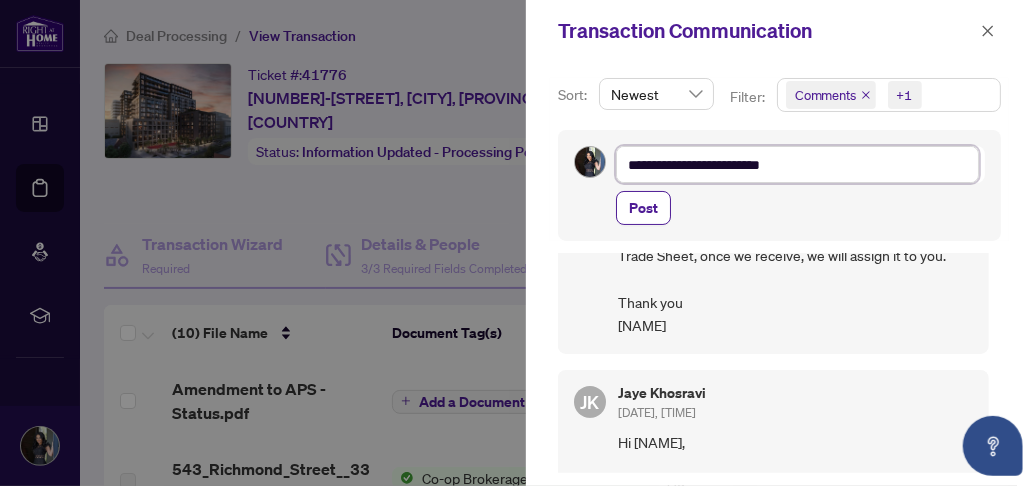 type on "**********" 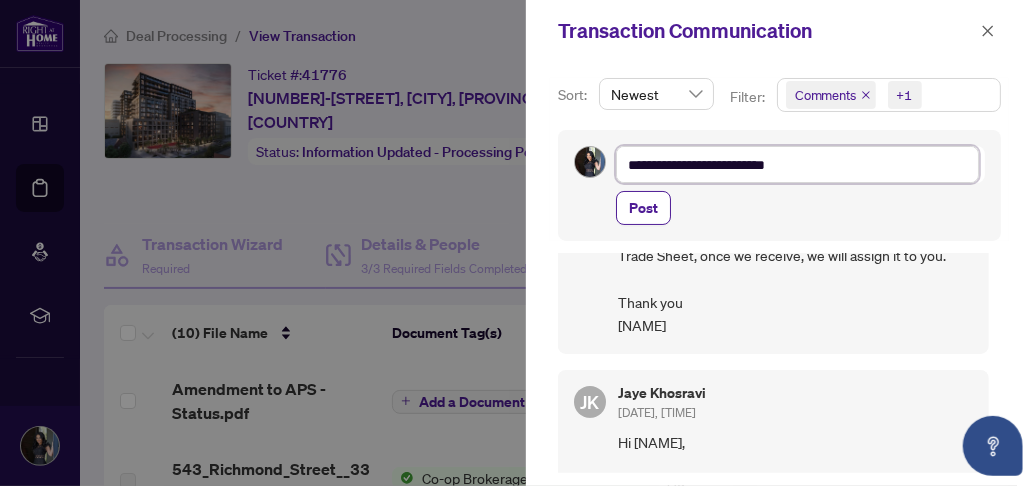 type on "**********" 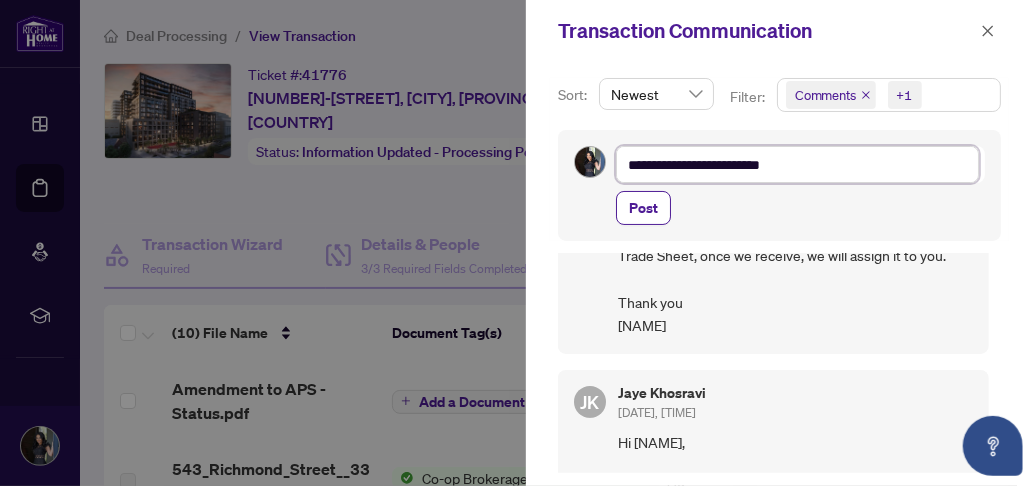 type on "**********" 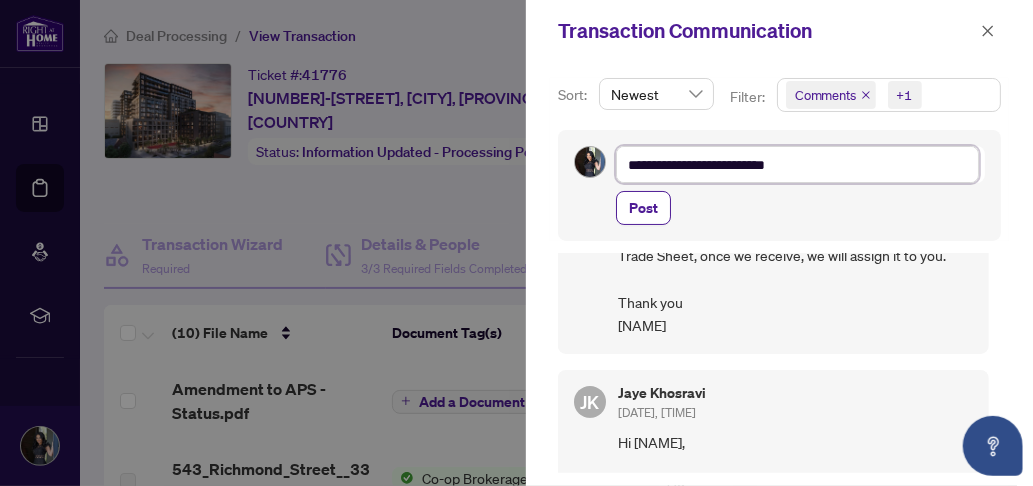 type on "**********" 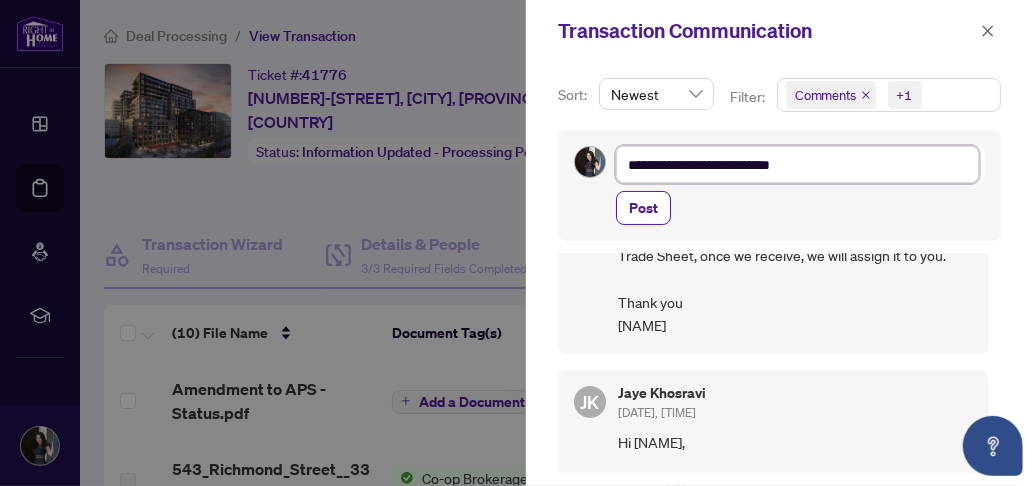 type on "**********" 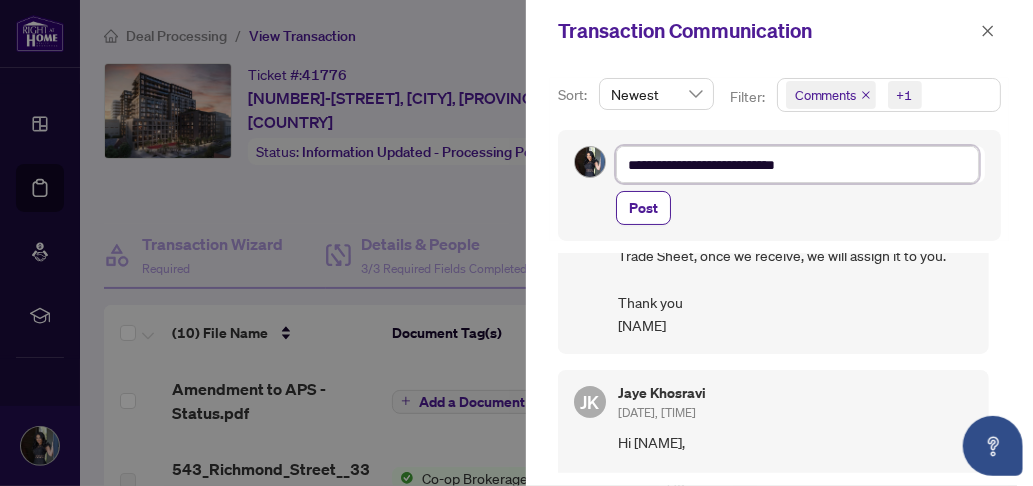 type on "**********" 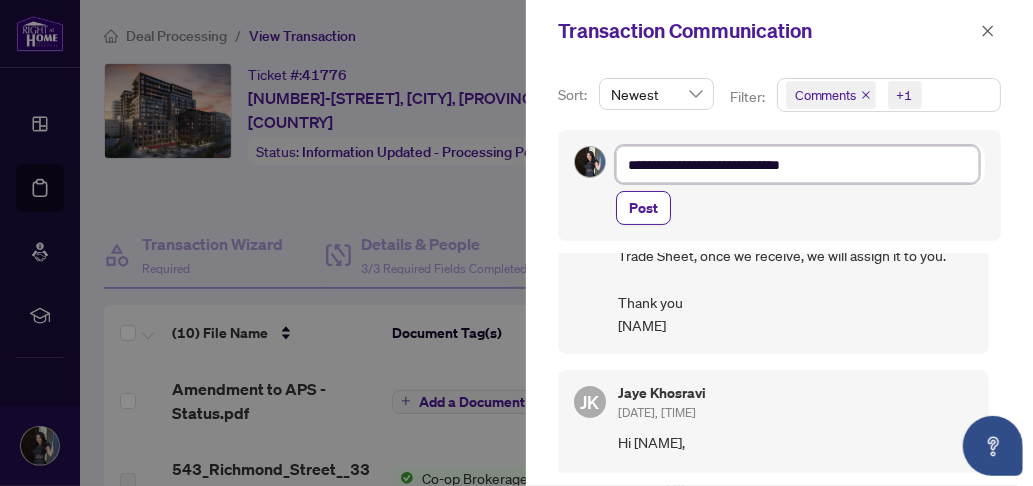 type on "**********" 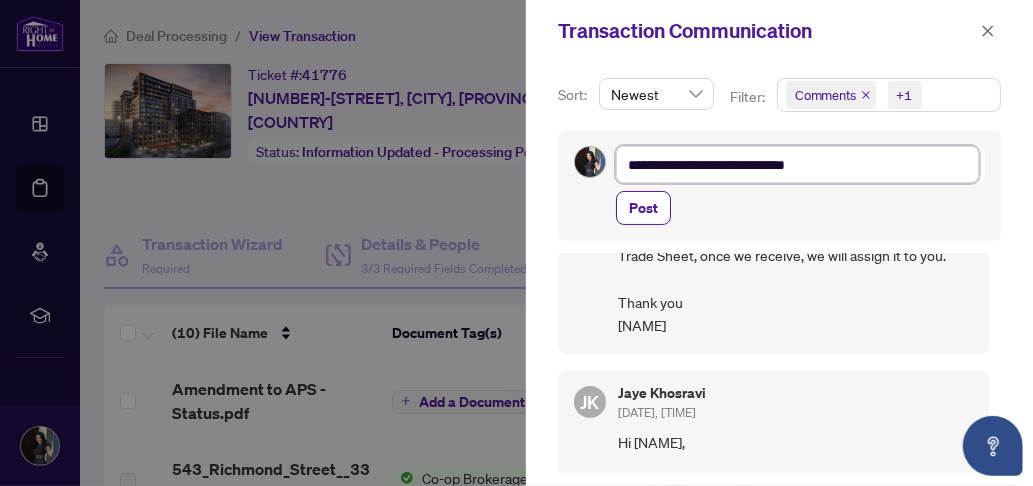 type on "**********" 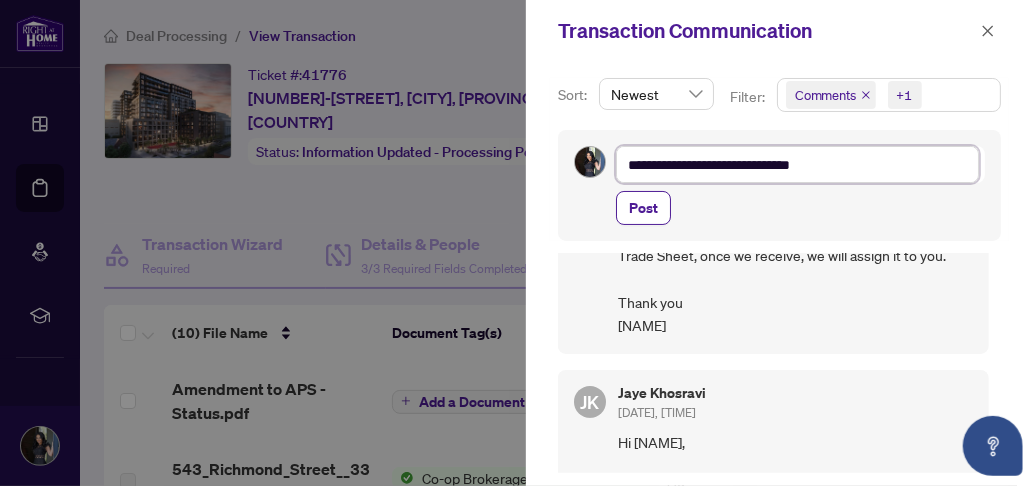 type on "**********" 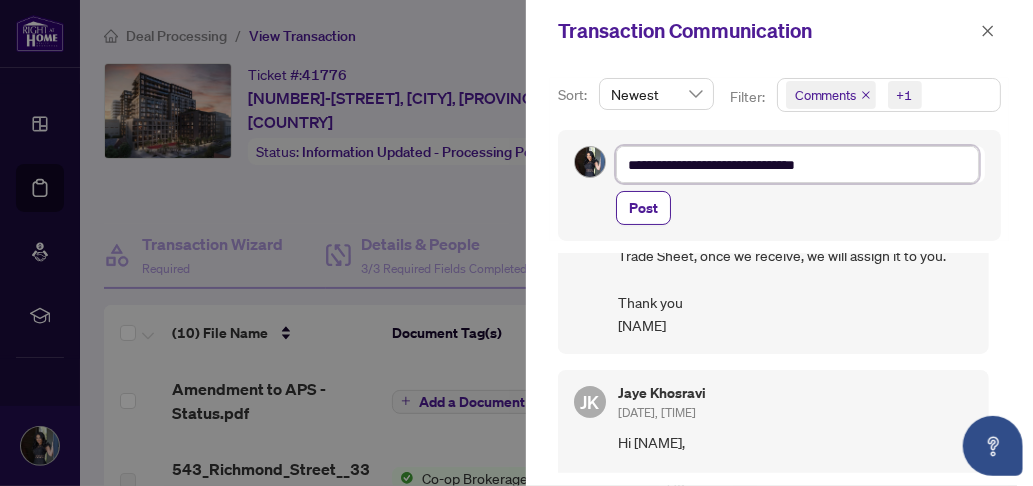 type on "**********" 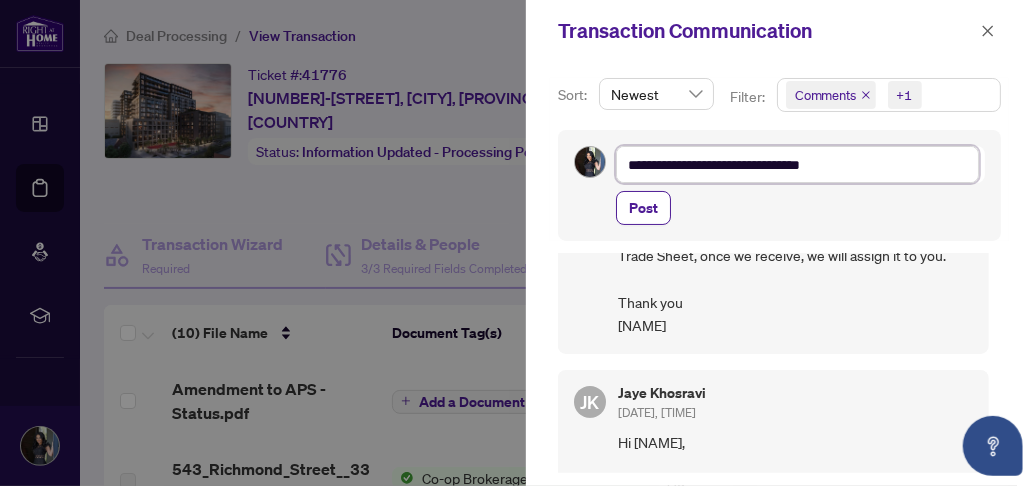 type on "**********" 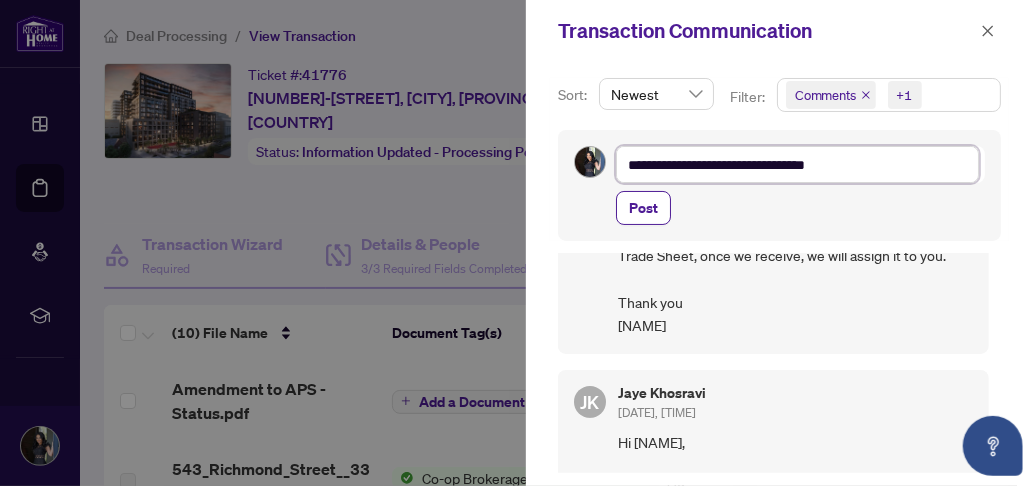 type on "**********" 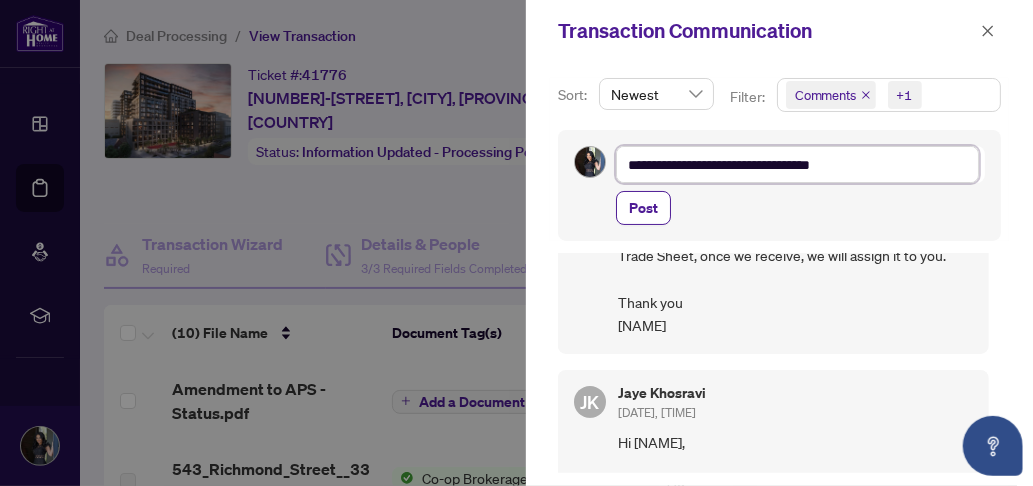 type on "**********" 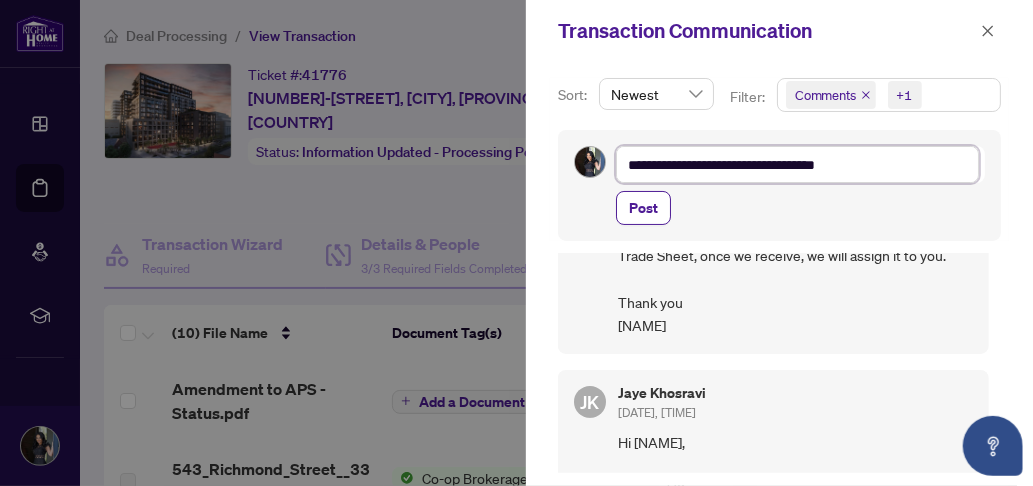 type on "**********" 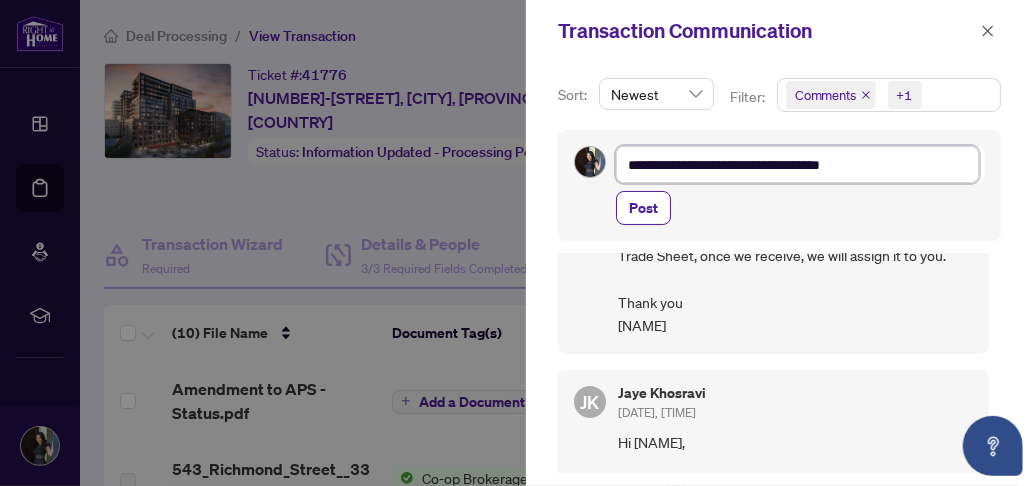type on "**********" 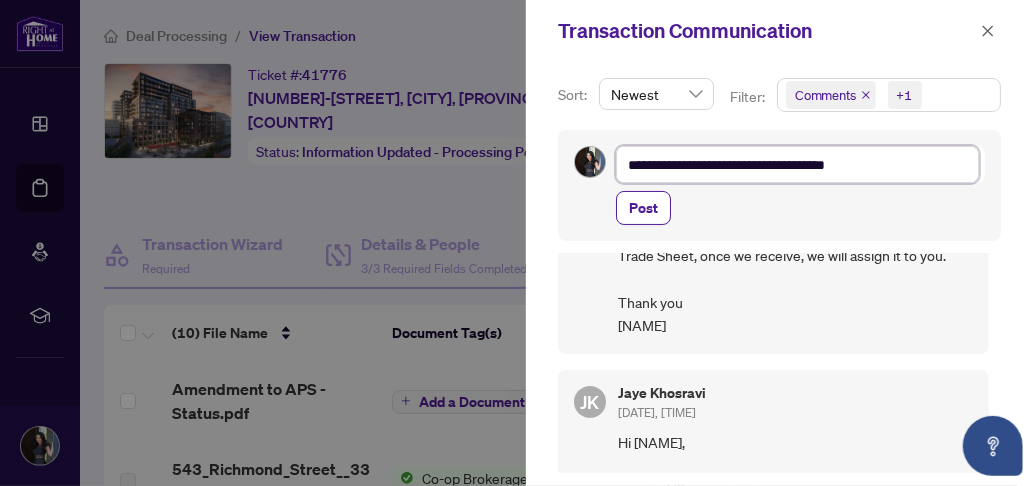 type on "**********" 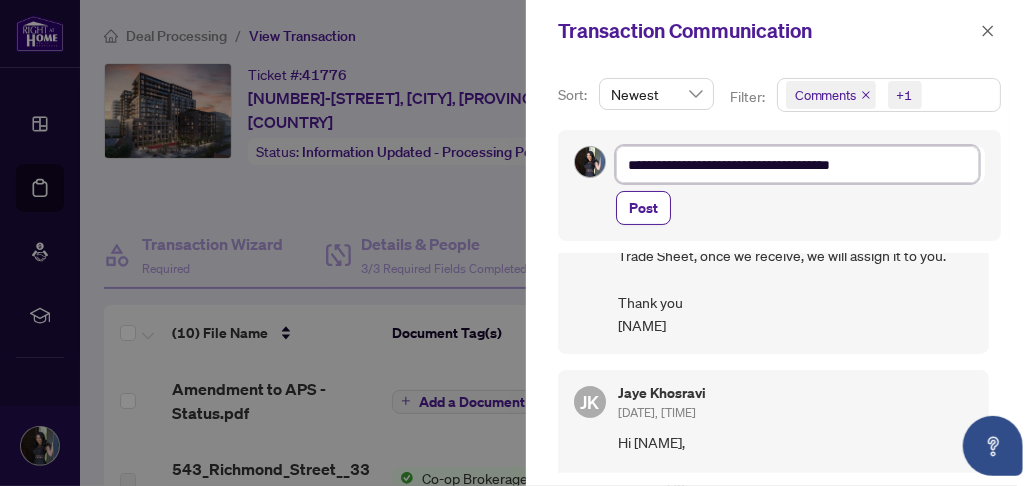 type on "**********" 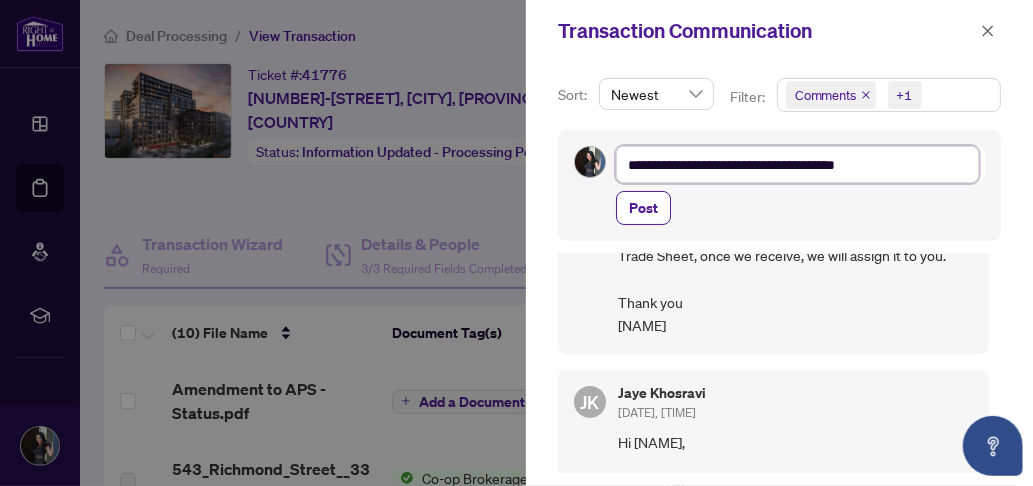 type on "**********" 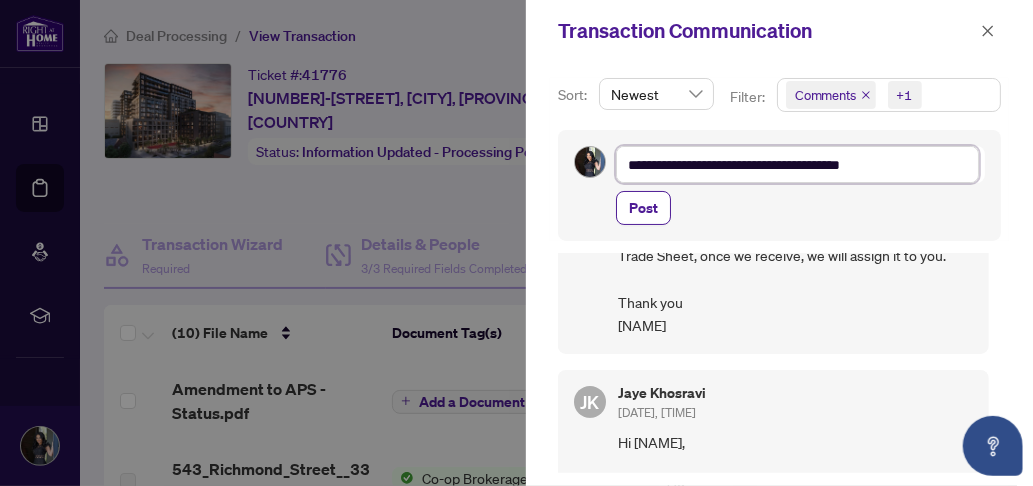 type on "**********" 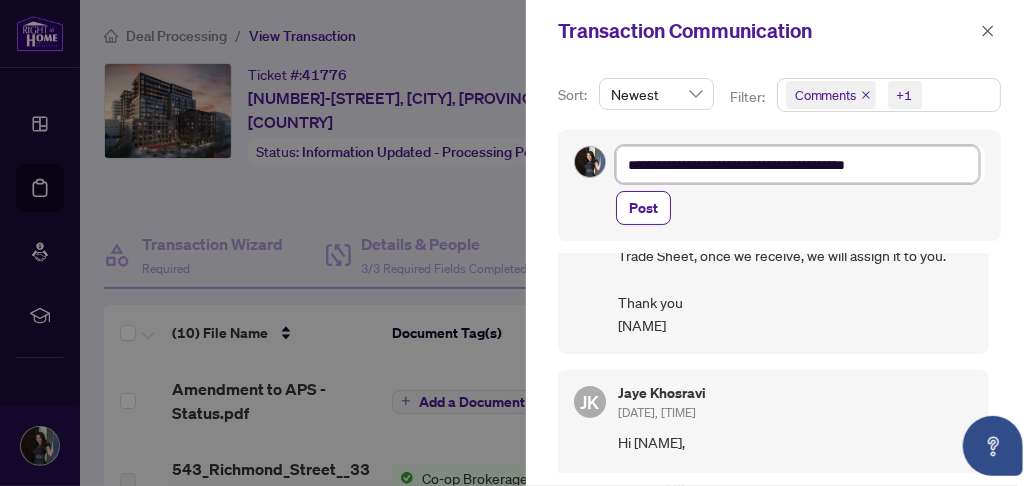 type on "**********" 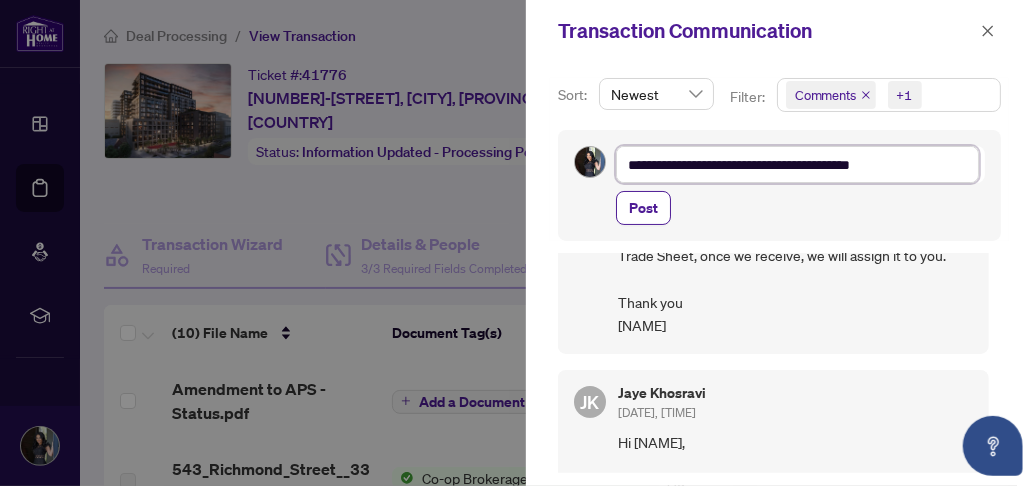 type on "**********" 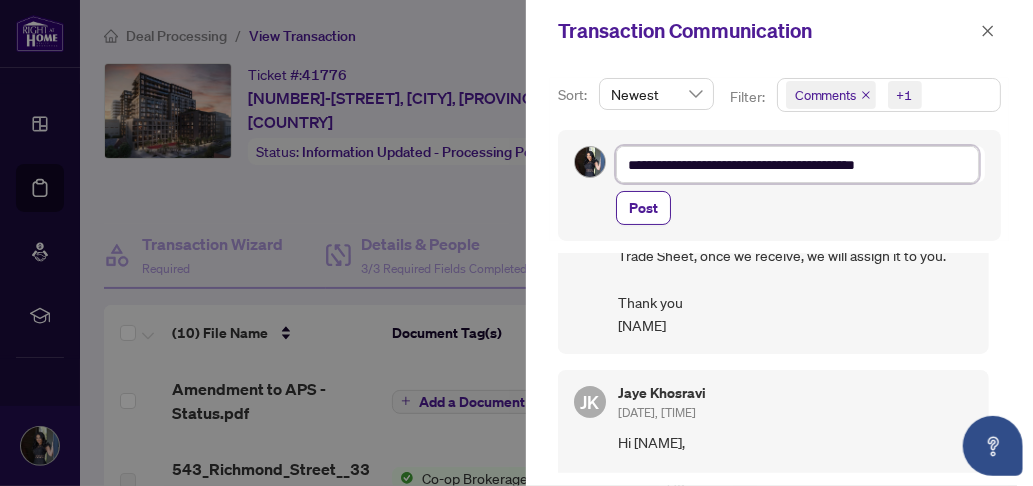 type on "**********" 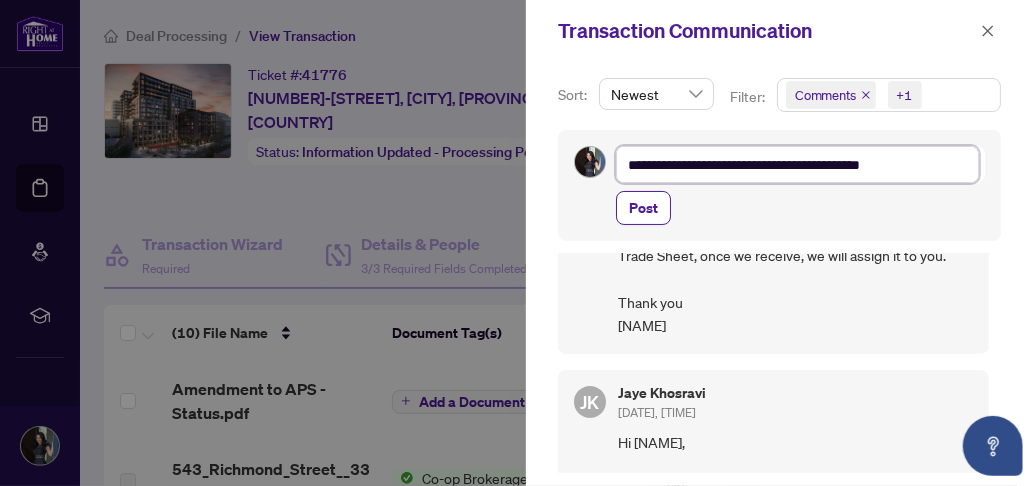type on "**********" 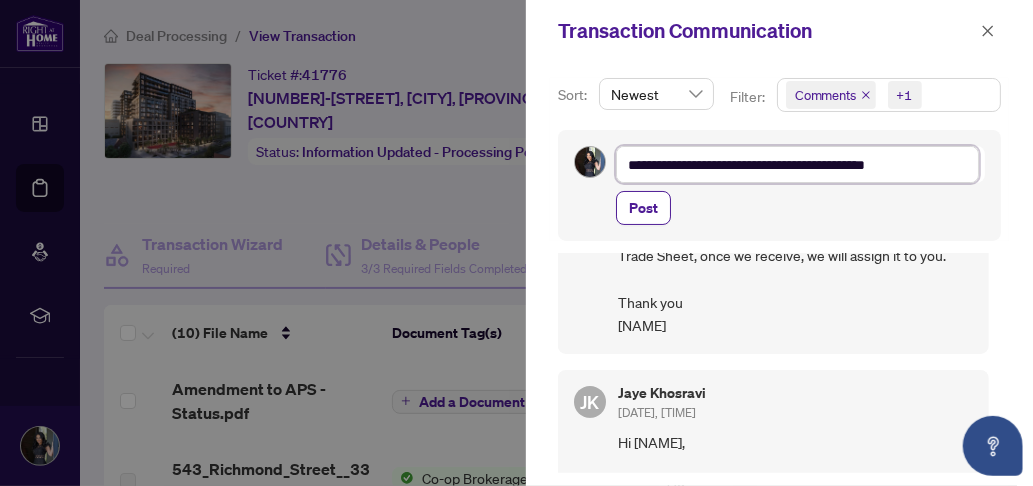 type on "**********" 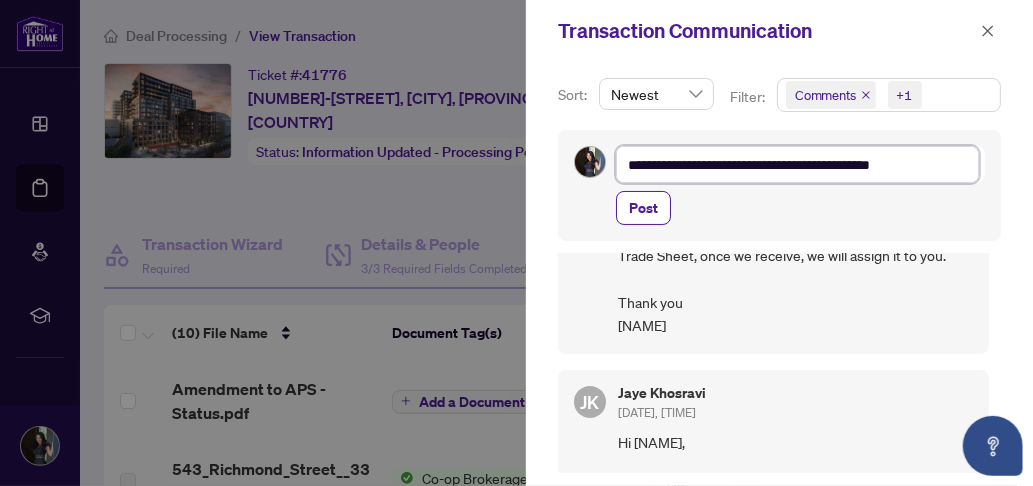 type on "**********" 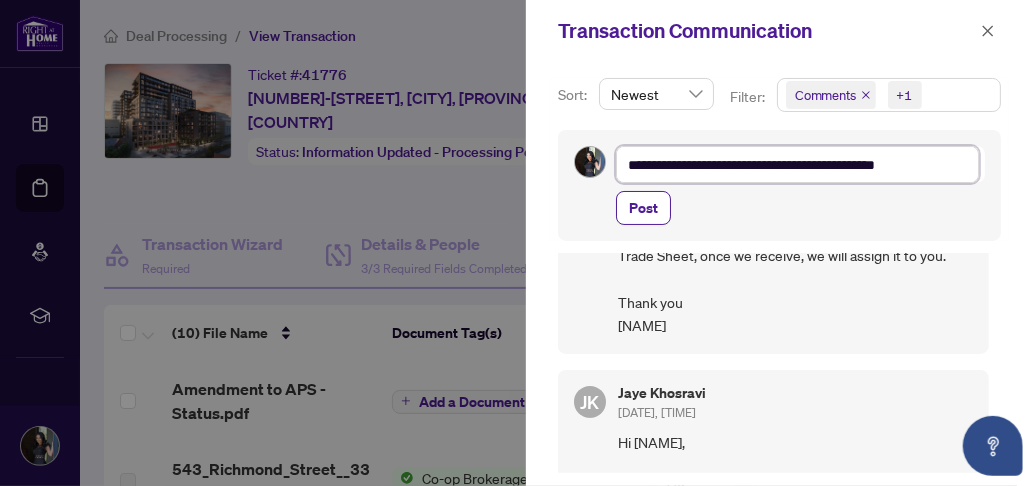 type on "**********" 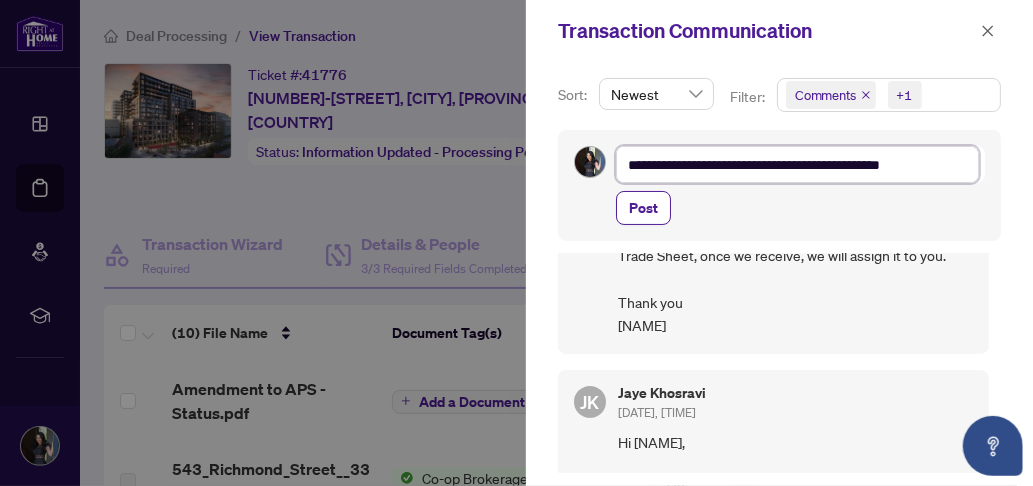 type on "**********" 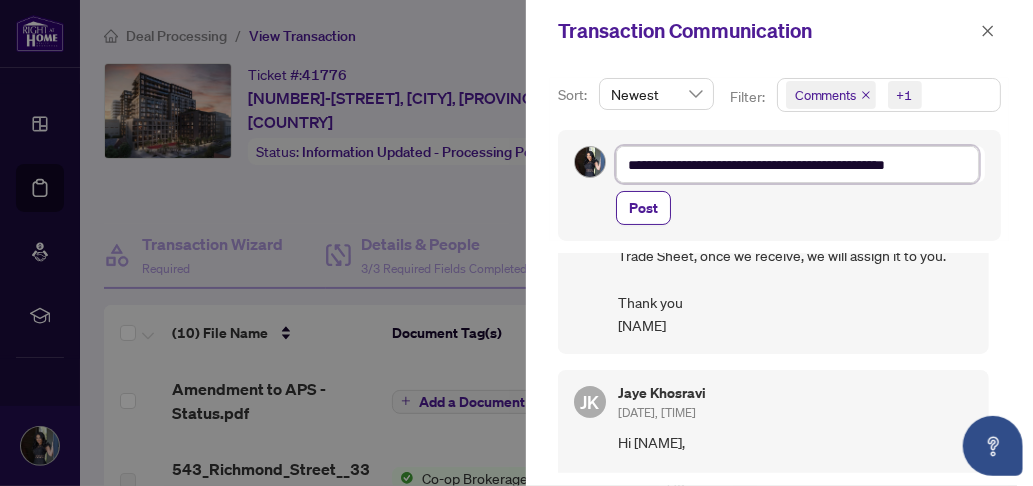type on "**********" 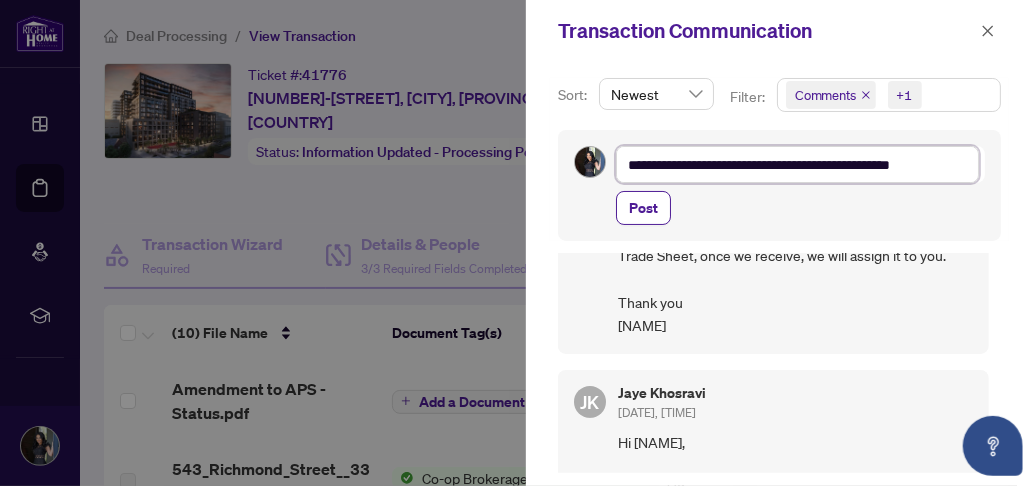 type on "**********" 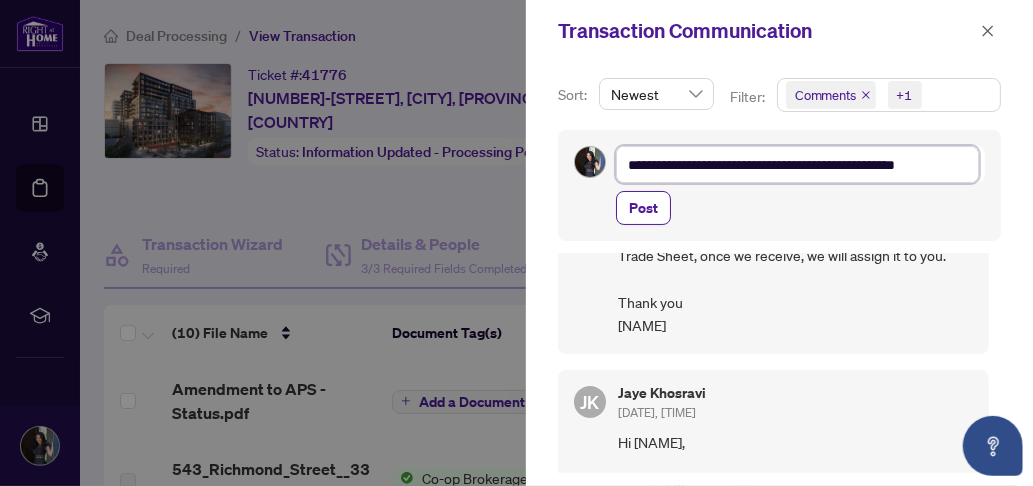 type on "**********" 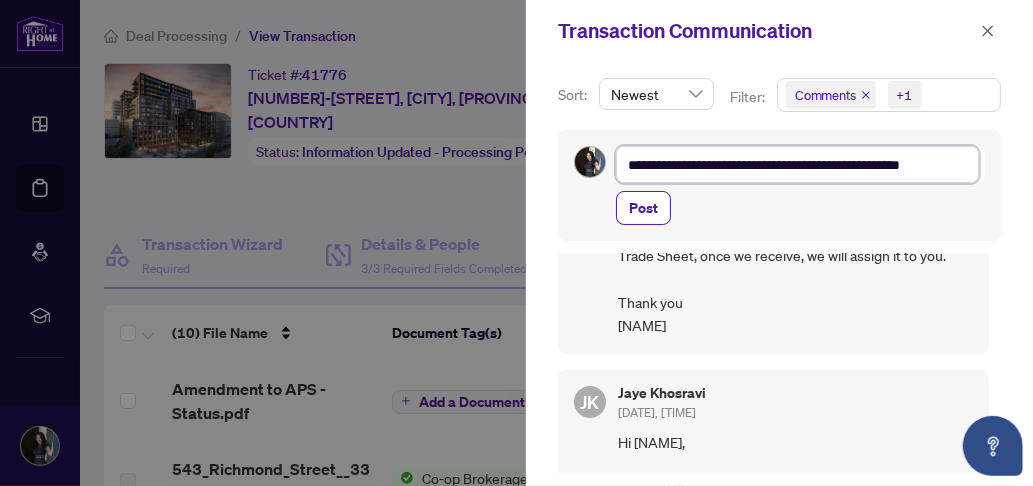 type on "**********" 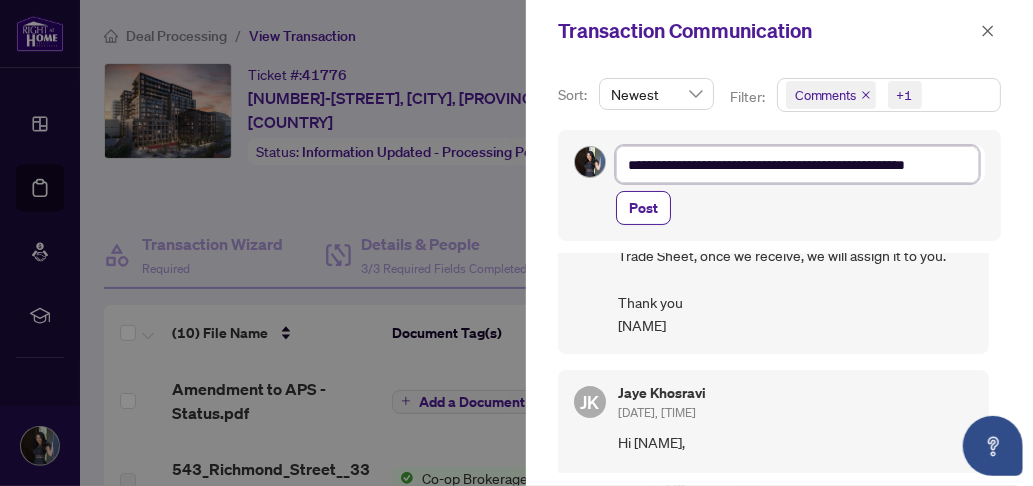type on "**********" 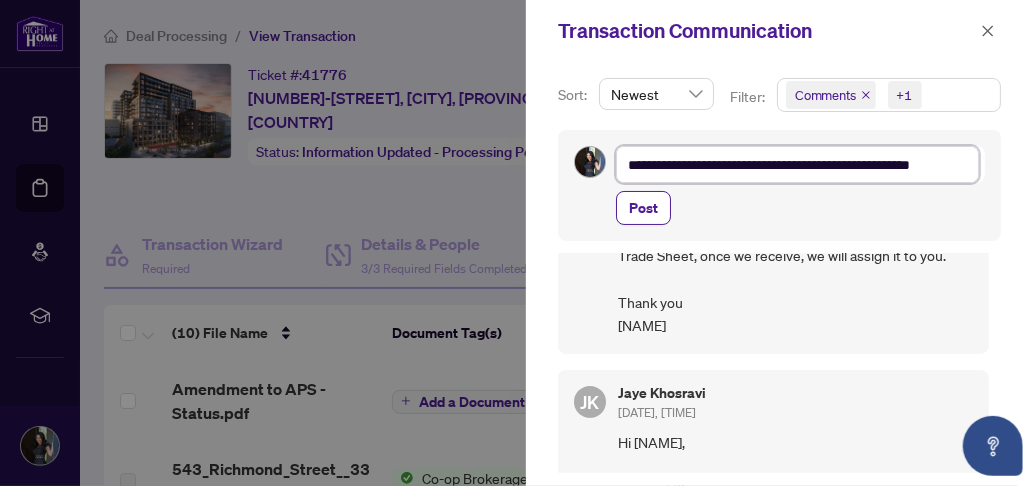 type on "**********" 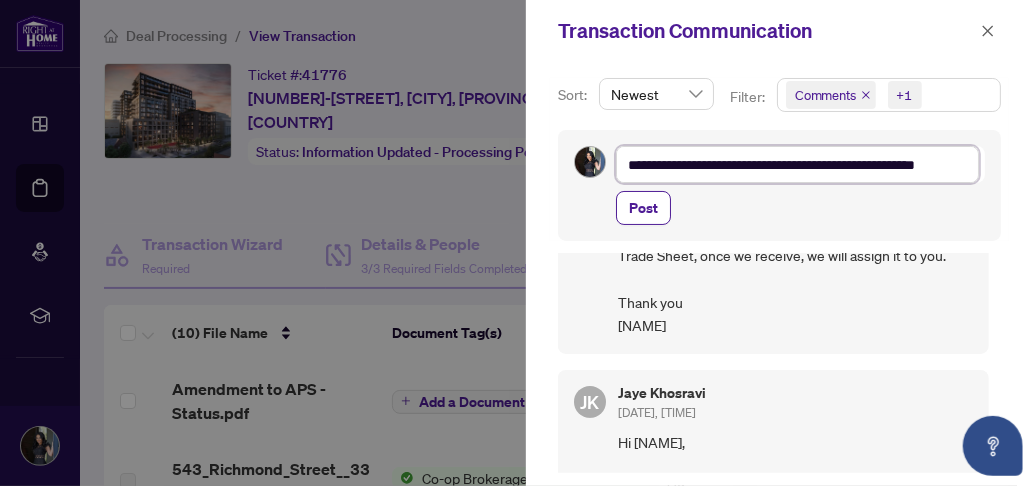 type on "**********" 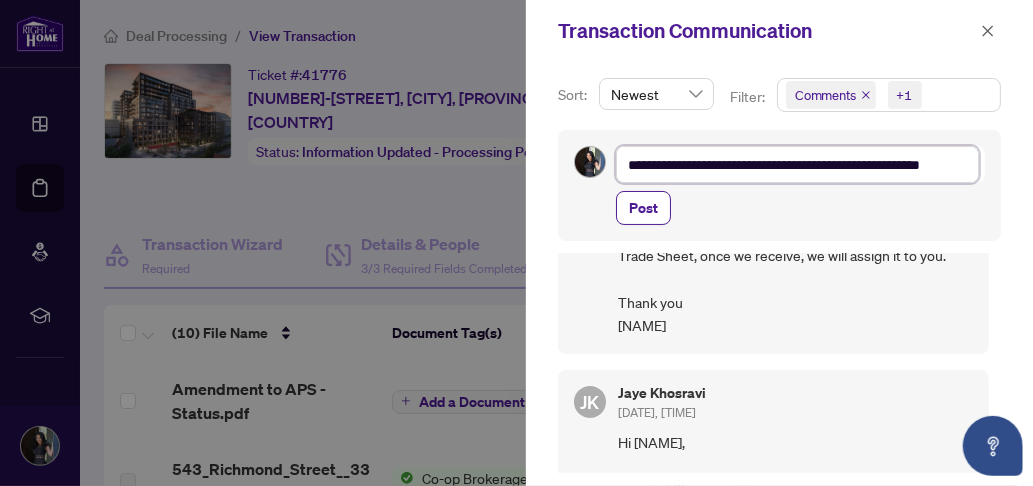 type on "**********" 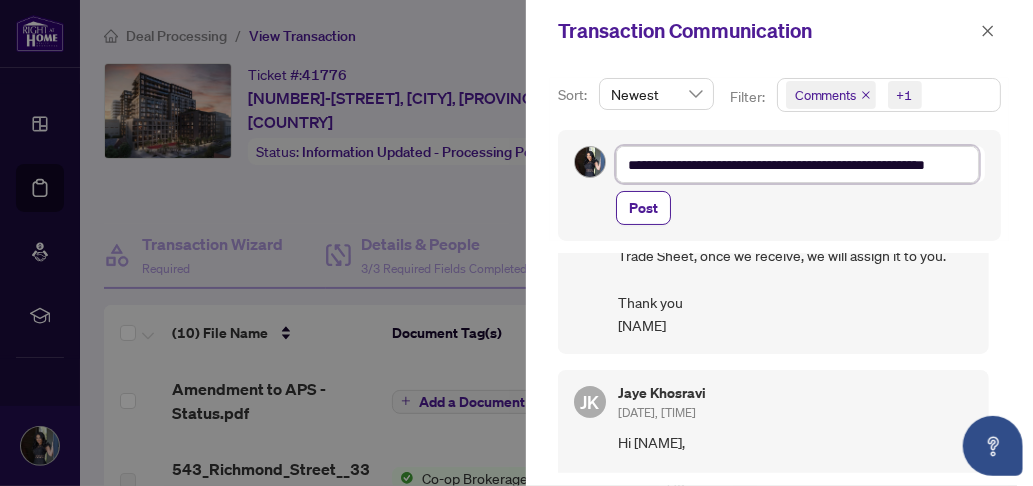 type on "**********" 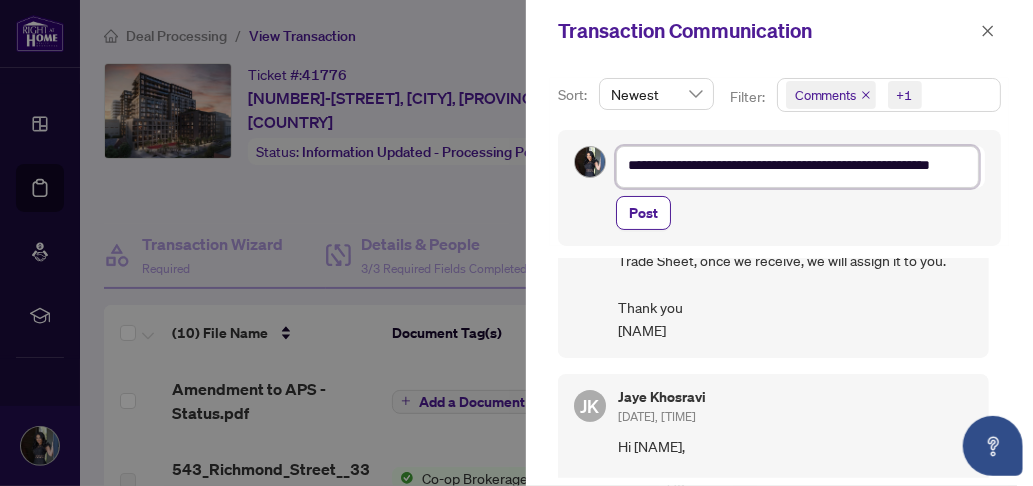 scroll, scrollTop: 0, scrollLeft: 0, axis: both 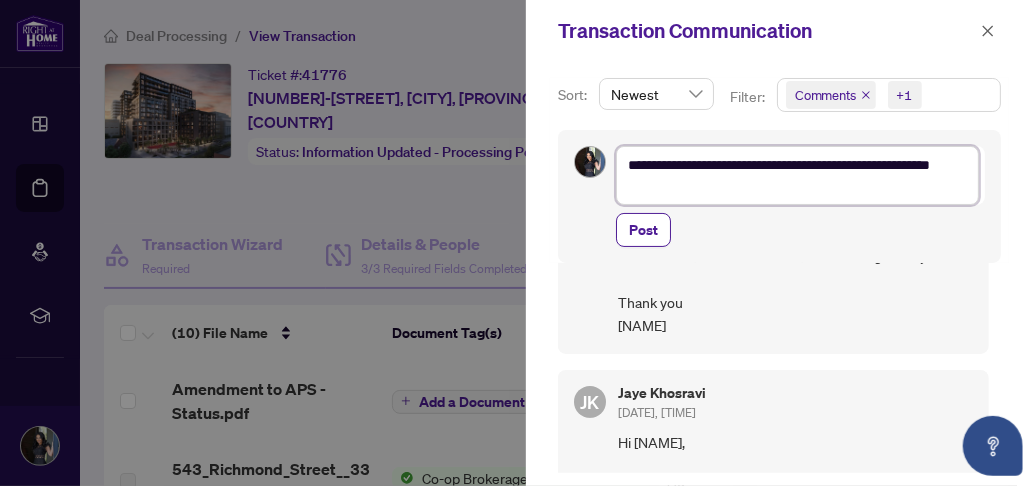 type on "**********" 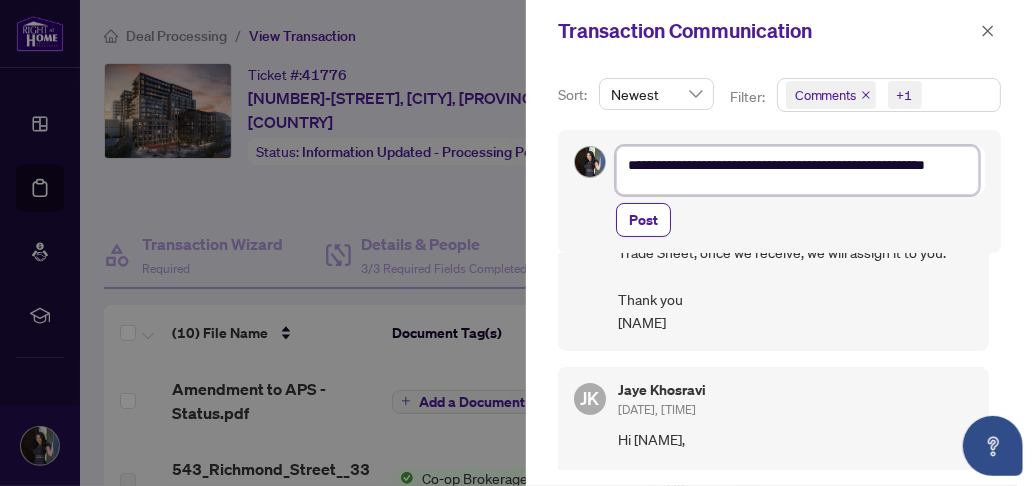 scroll, scrollTop: 1, scrollLeft: 0, axis: vertical 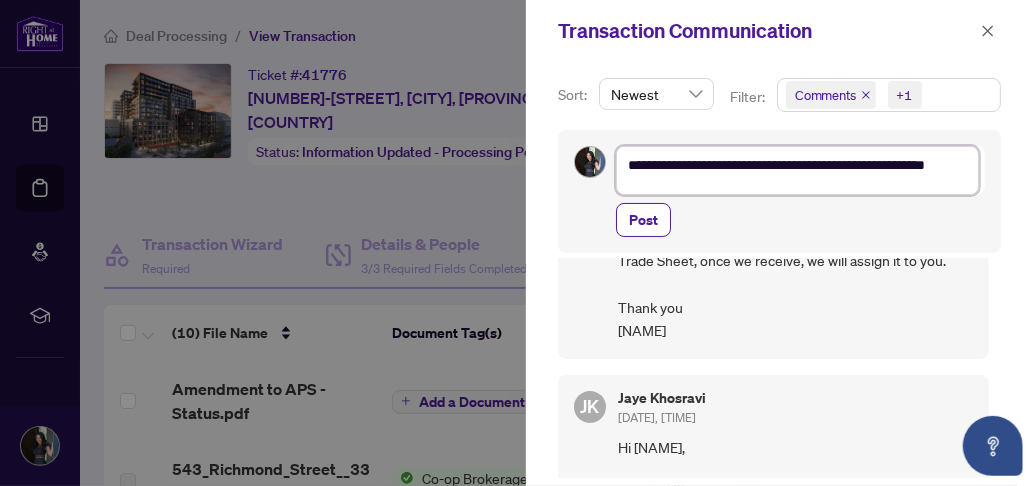 type on "**********" 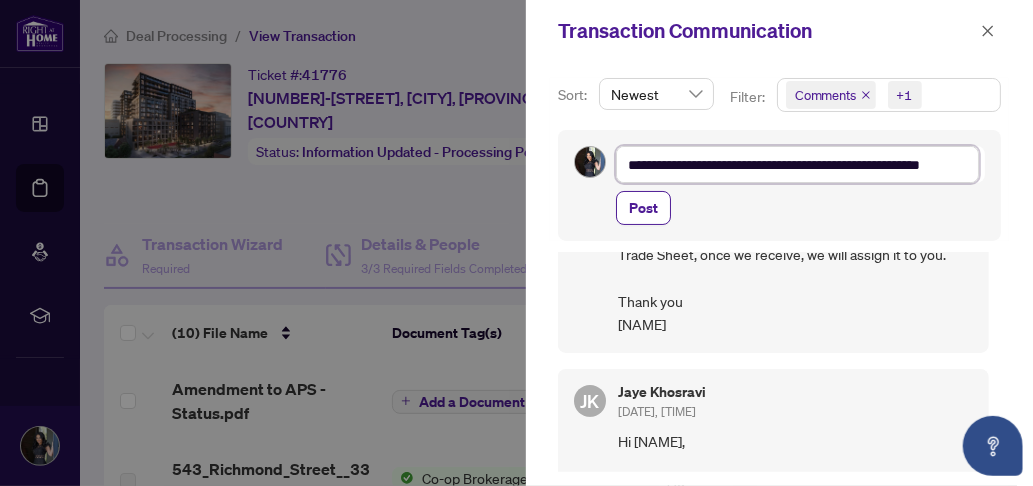 scroll, scrollTop: 0, scrollLeft: 0, axis: both 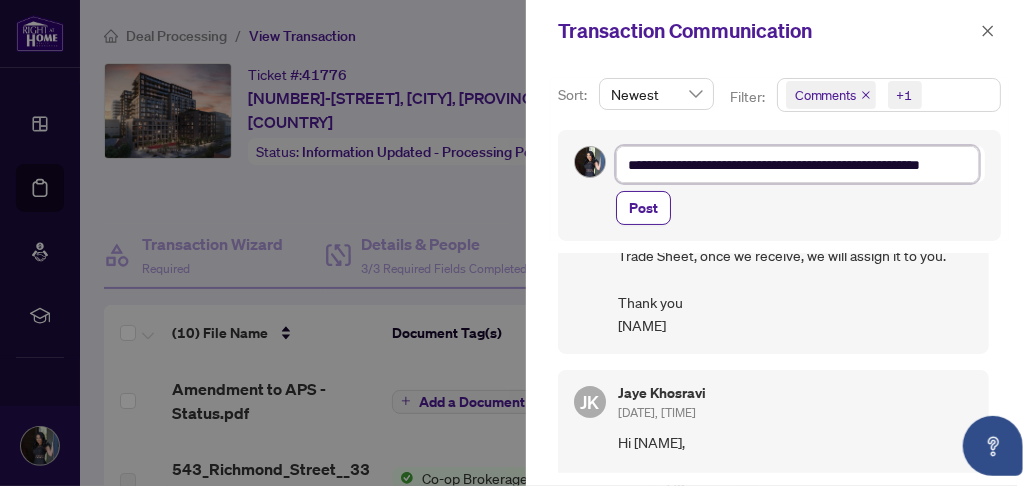 type on "**********" 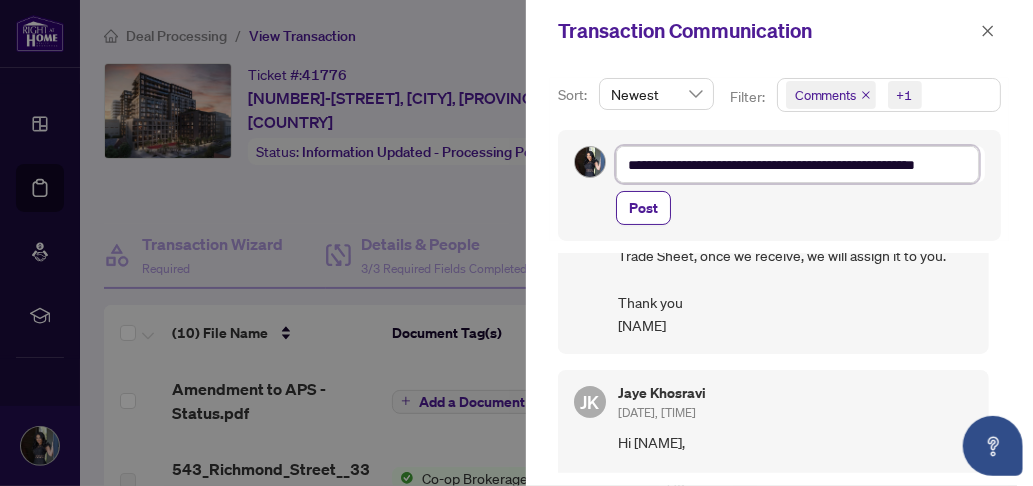 type on "**********" 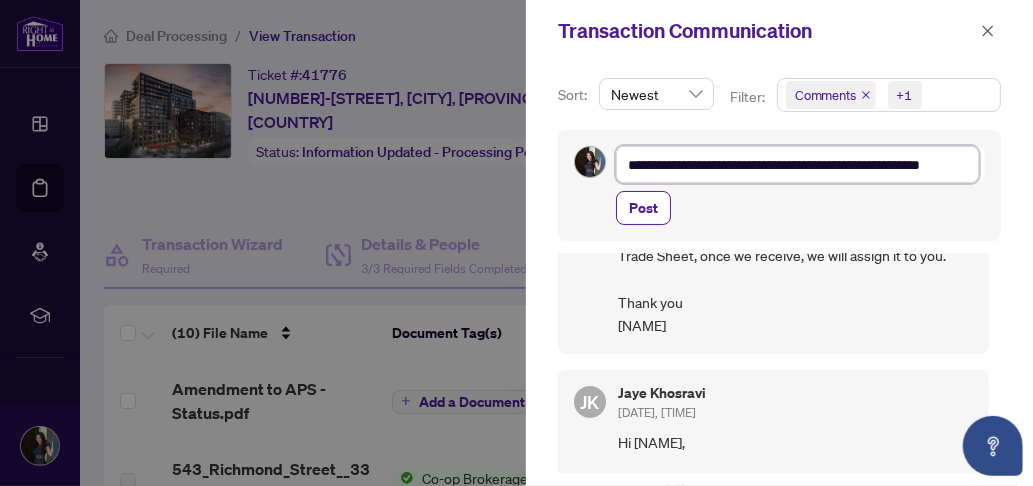 type on "**********" 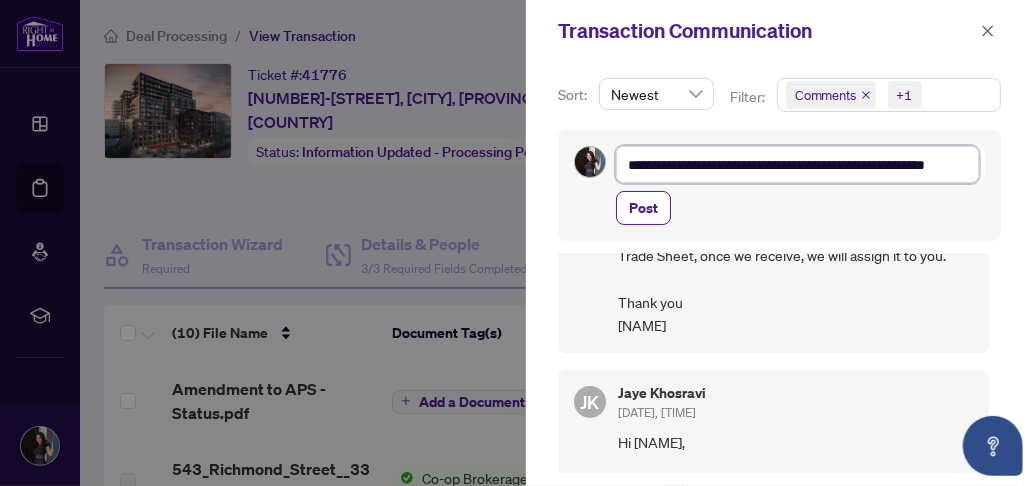 type on "**********" 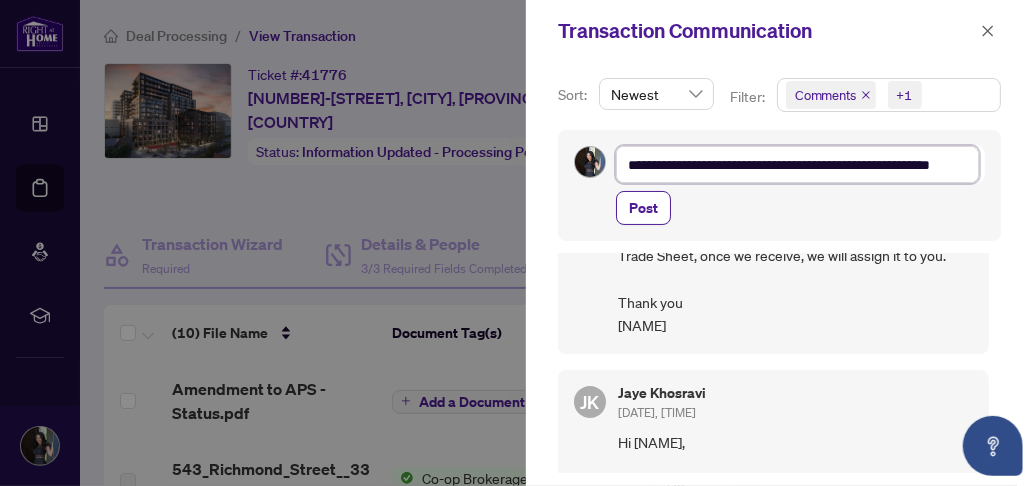 type on "**********" 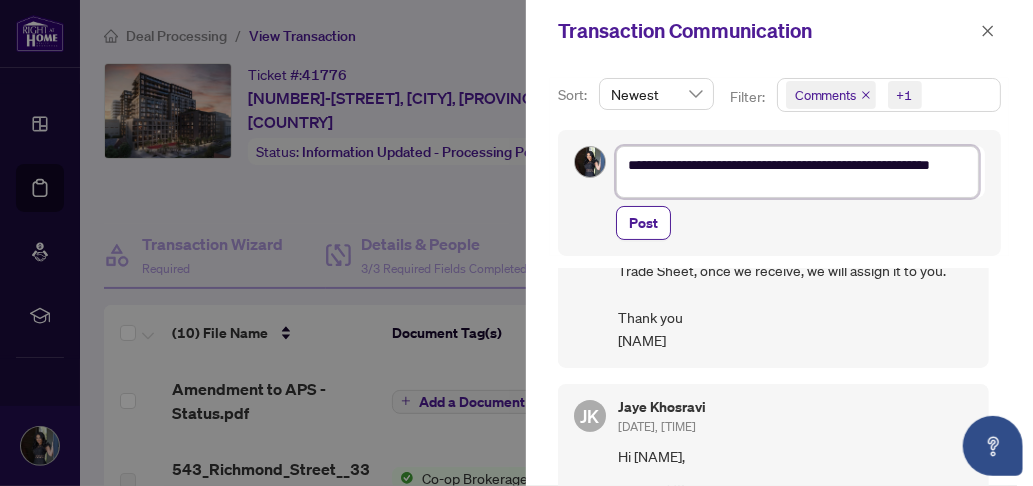 scroll, scrollTop: 5, scrollLeft: 0, axis: vertical 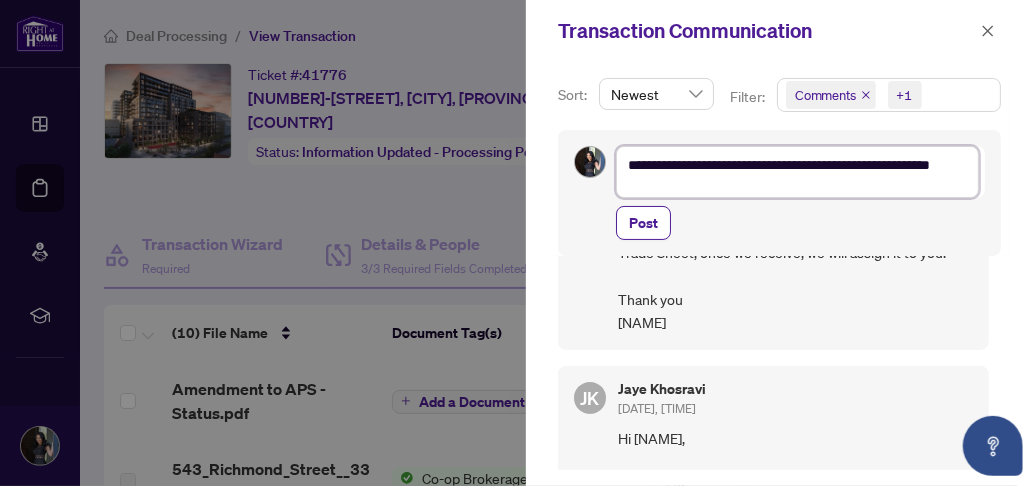 type on "**********" 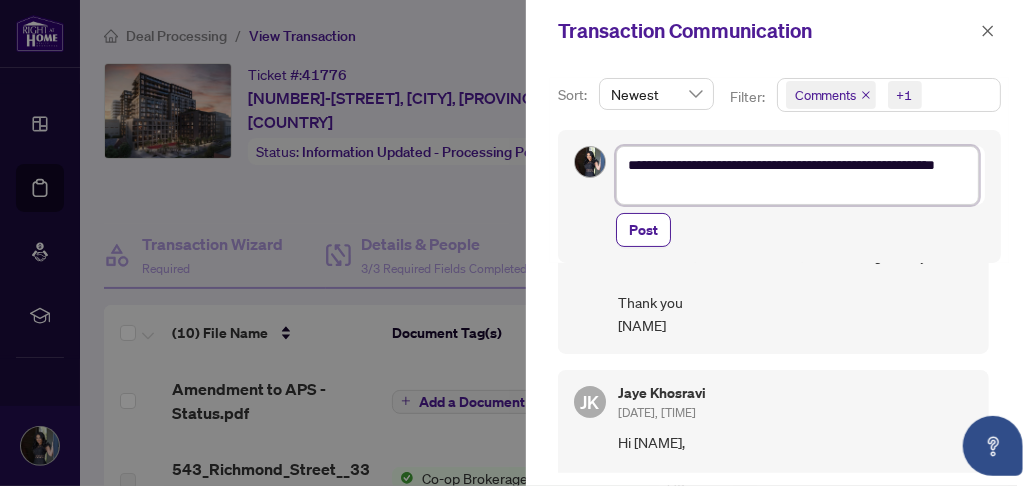 scroll, scrollTop: 0, scrollLeft: 0, axis: both 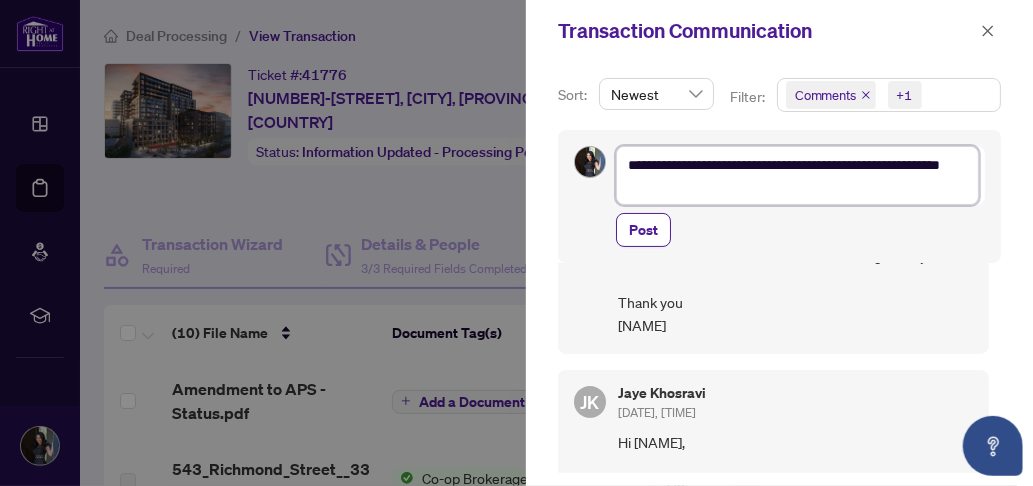 type on "**********" 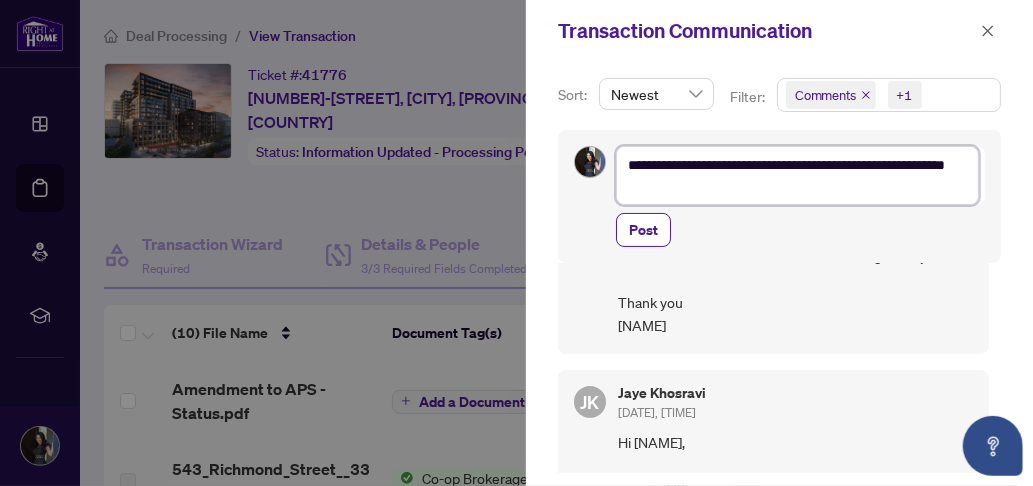 type on "**********" 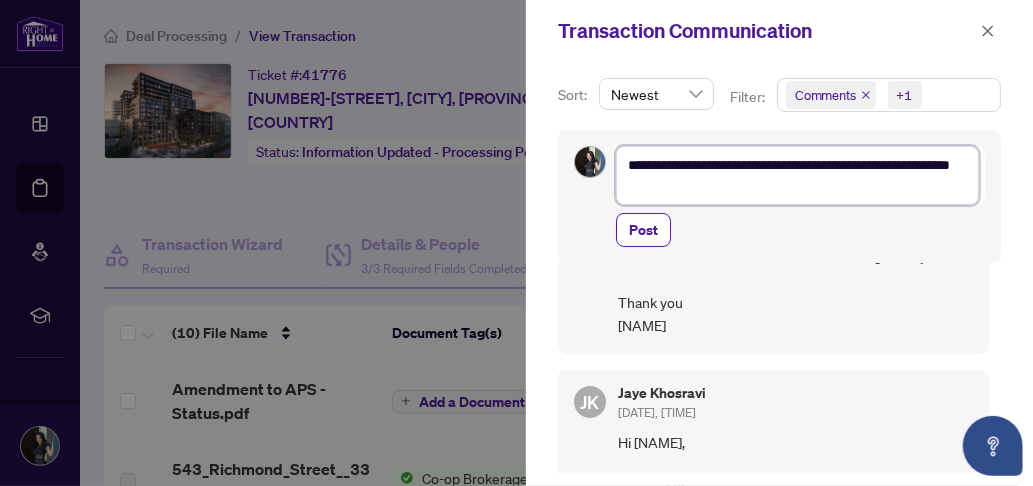 type on "**********" 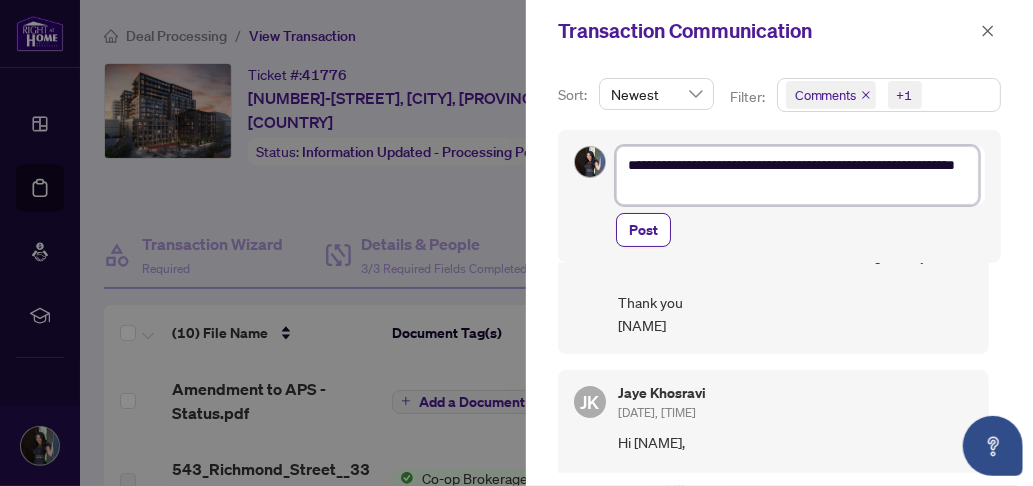 type on "**********" 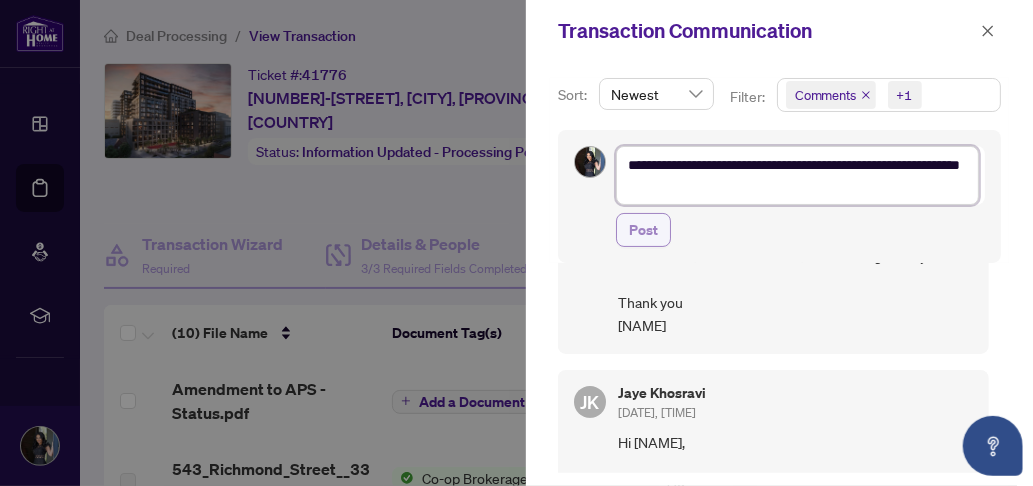 type on "**********" 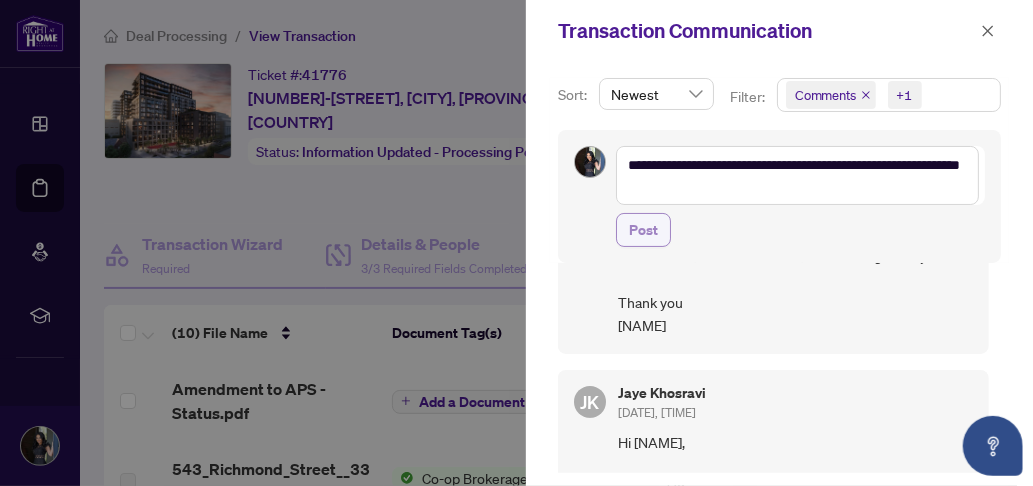 click on "Post" at bounding box center (643, 230) 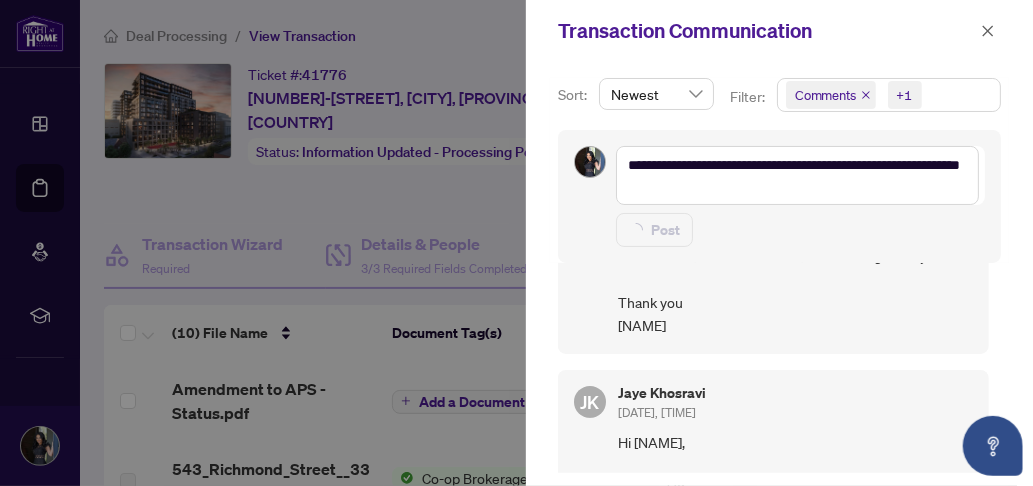 type 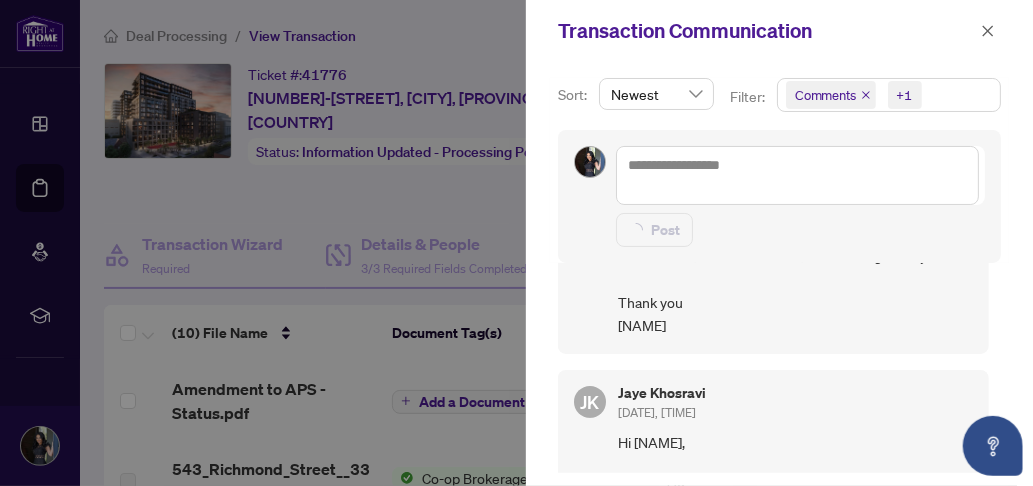 scroll, scrollTop: 0, scrollLeft: 0, axis: both 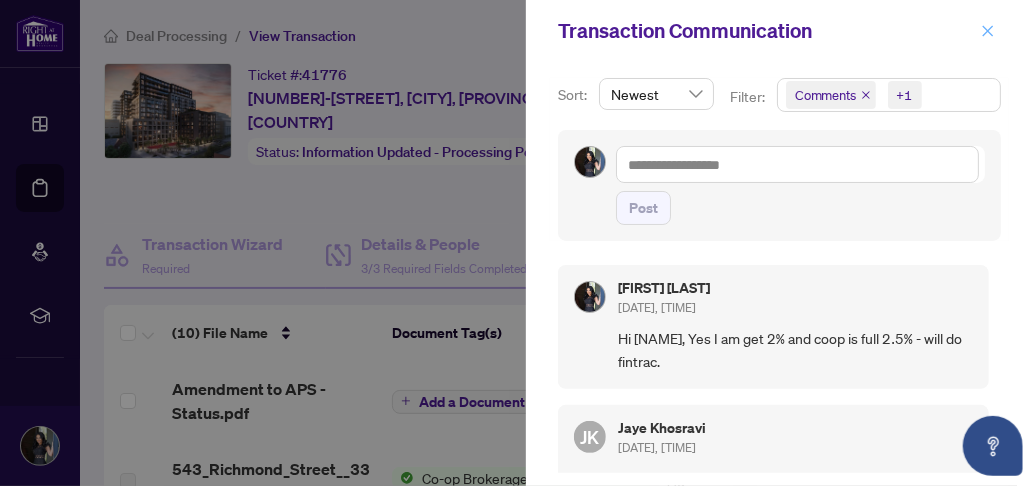 click 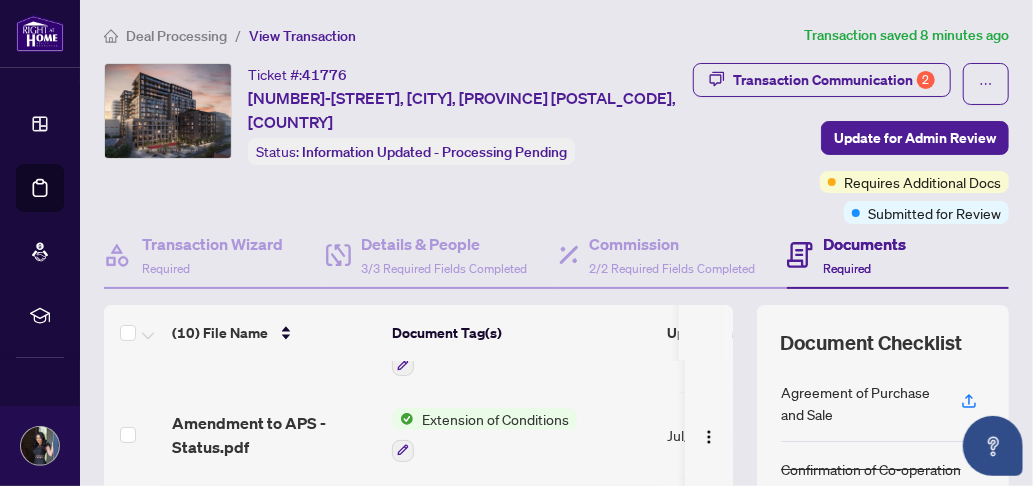scroll, scrollTop: 0, scrollLeft: 0, axis: both 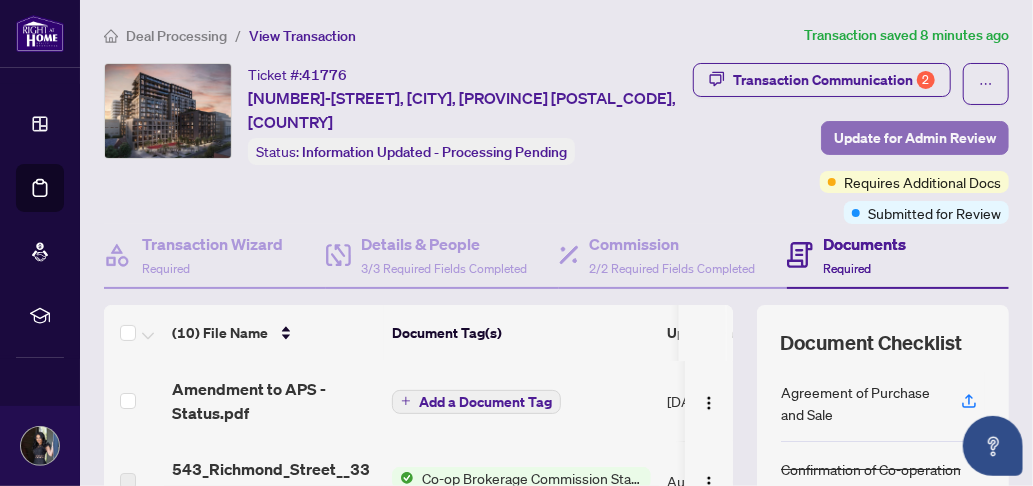 click on "Update for Admin Review" at bounding box center (915, 138) 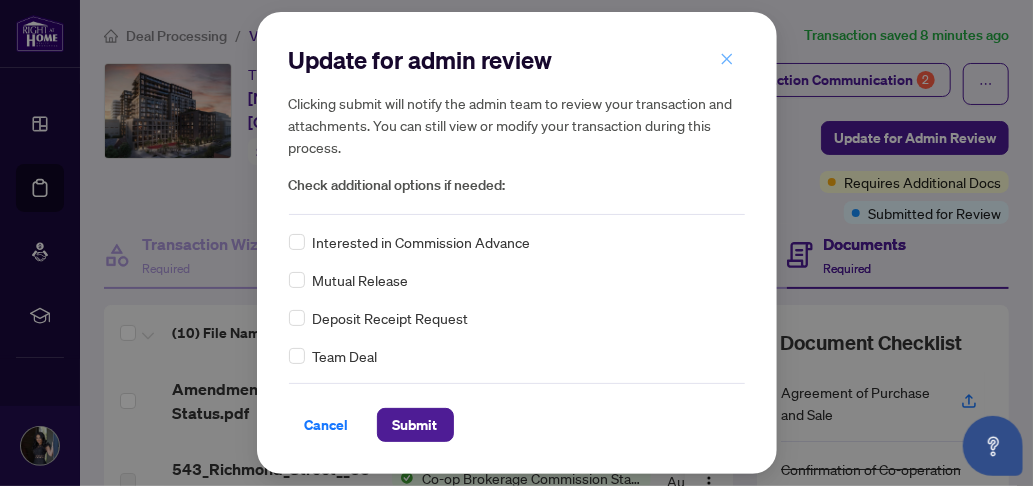 click 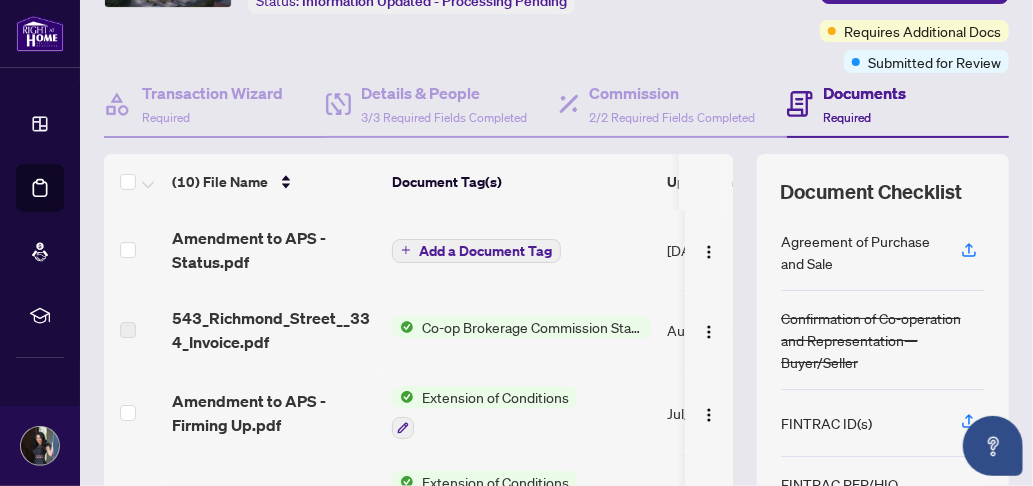 scroll, scrollTop: 7, scrollLeft: 0, axis: vertical 